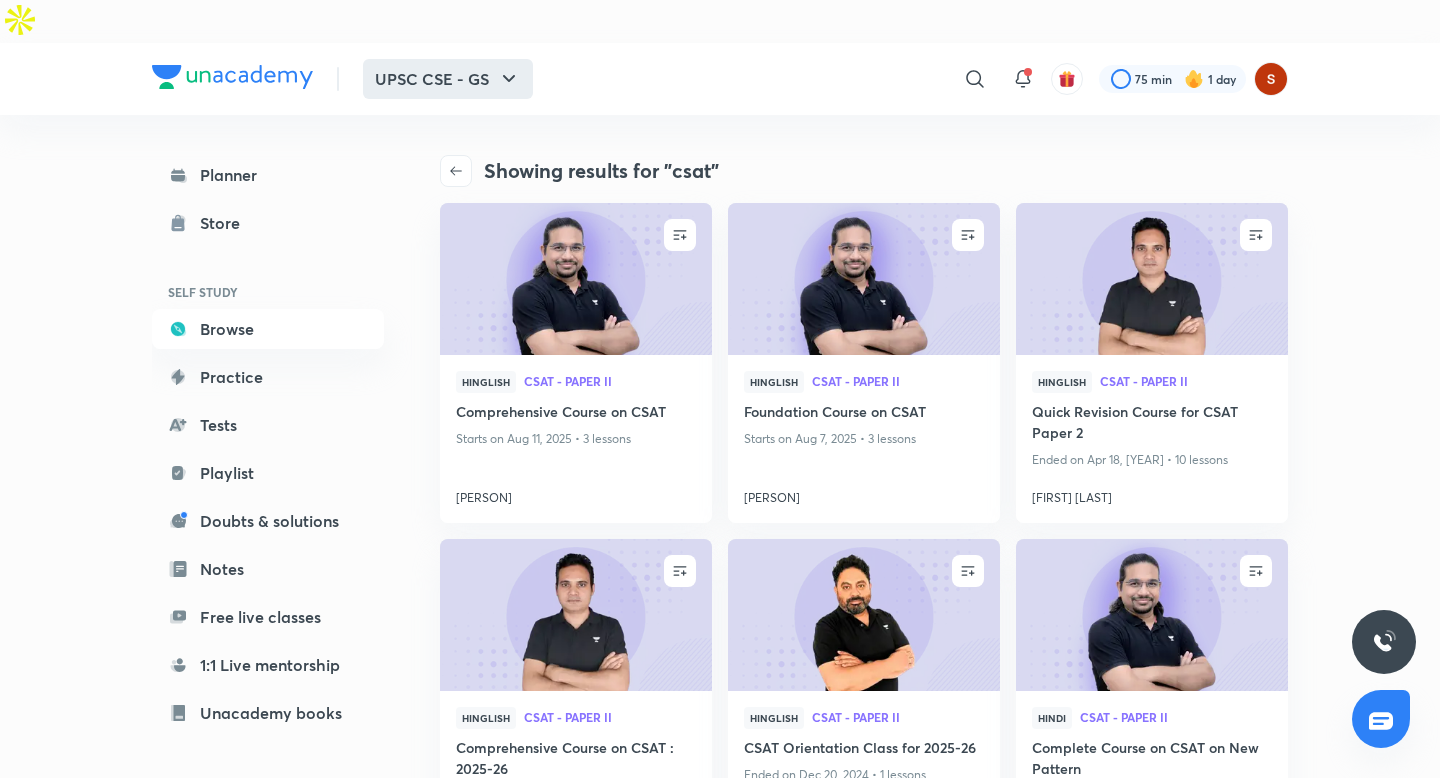 scroll, scrollTop: 635, scrollLeft: 0, axis: vertical 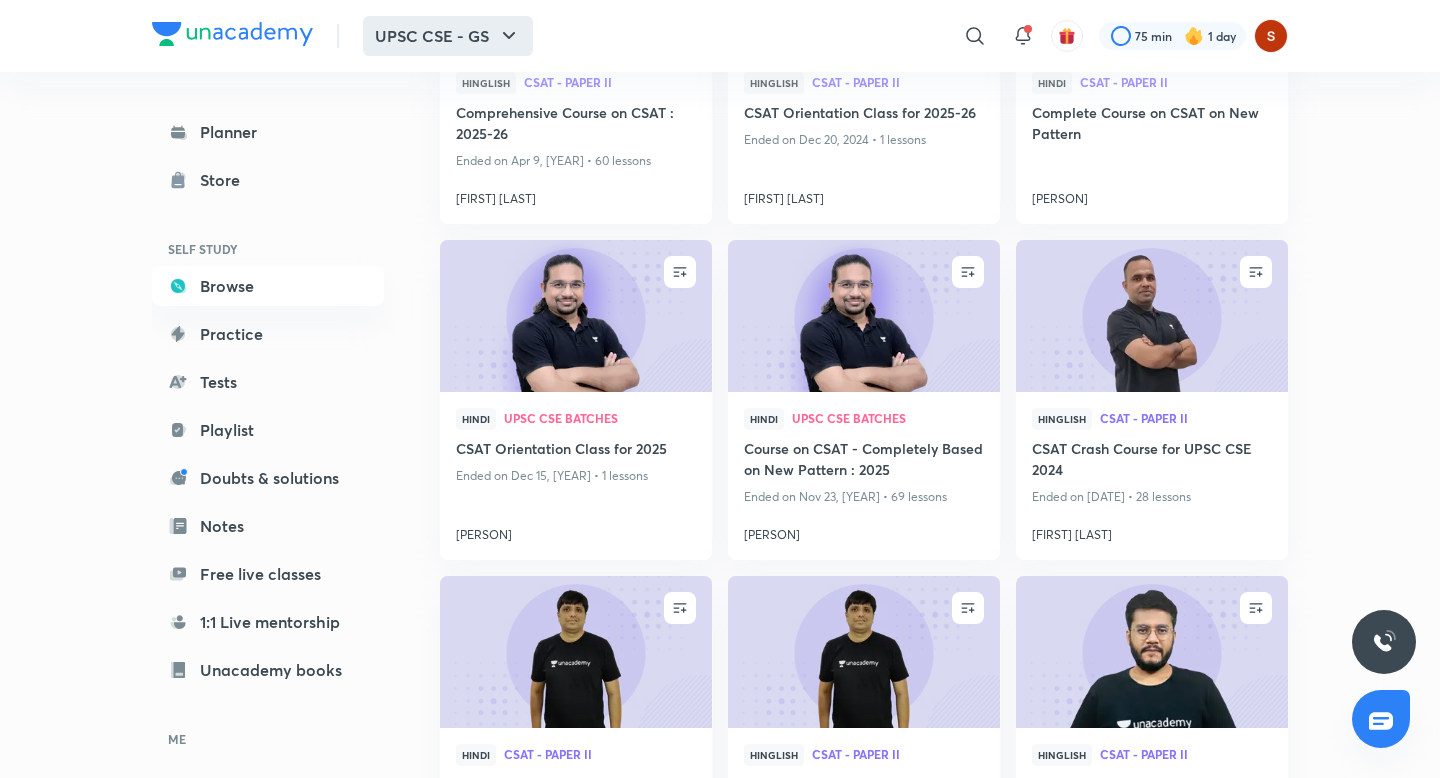 click on "UPSC CSE - GS" at bounding box center (448, 36) 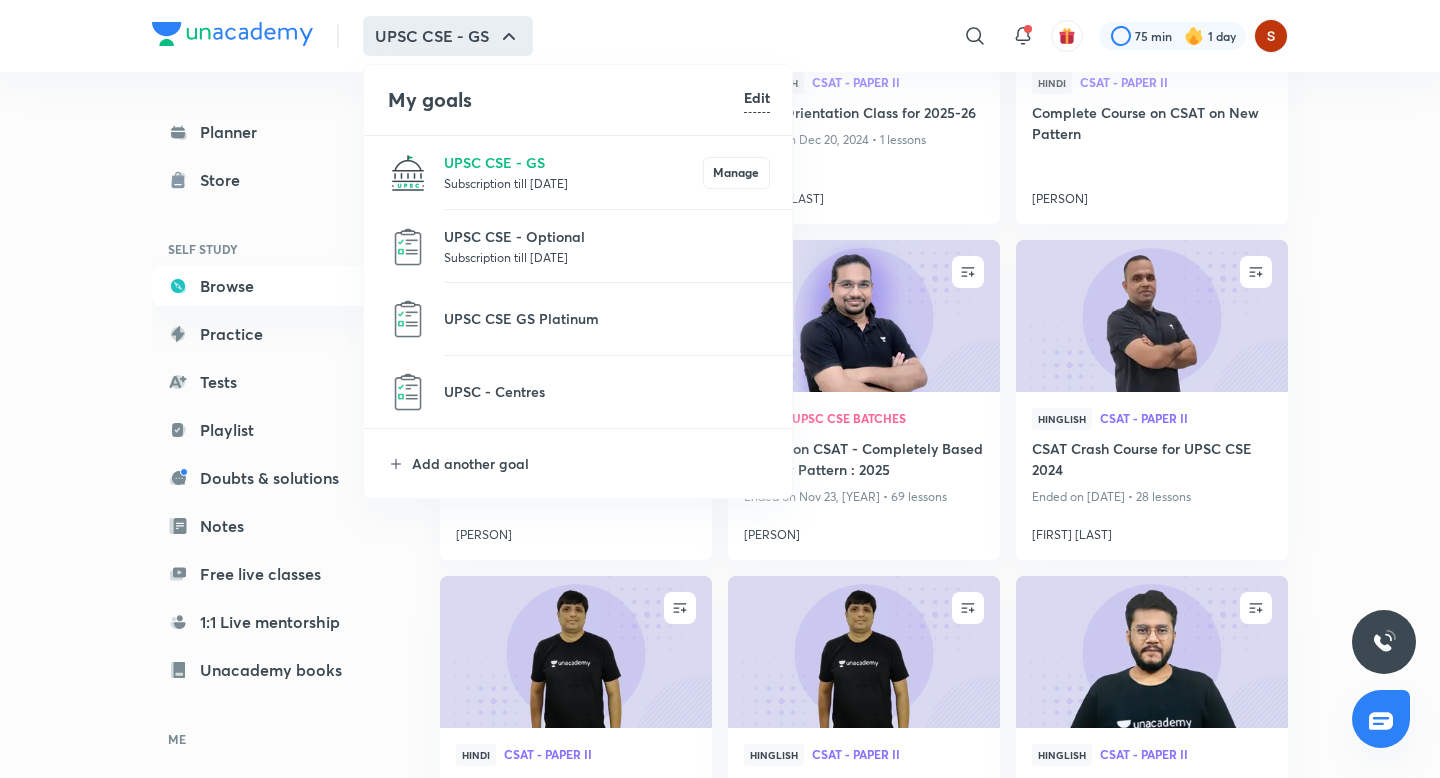 click on "Subscription till [DATE]" at bounding box center (607, 257) 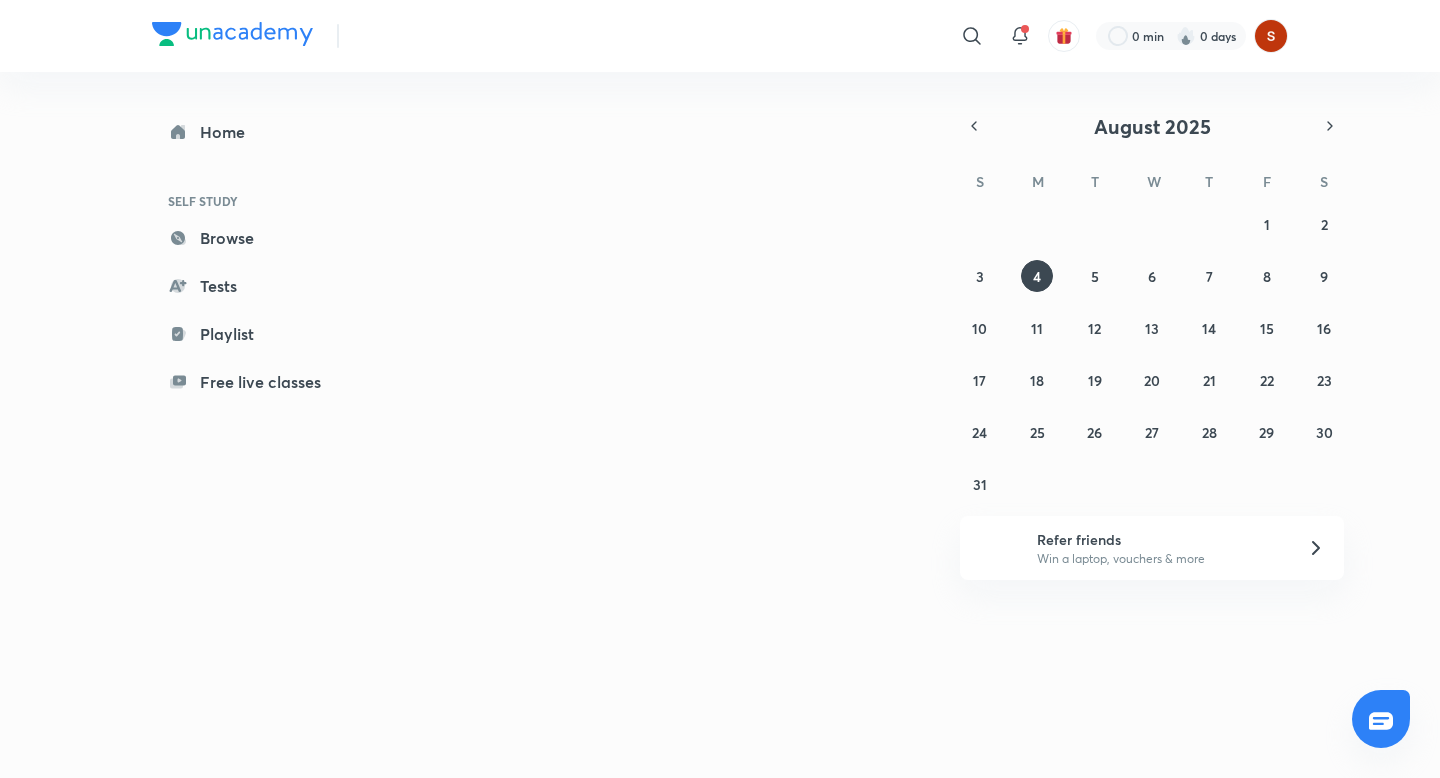 scroll, scrollTop: 0, scrollLeft: 0, axis: both 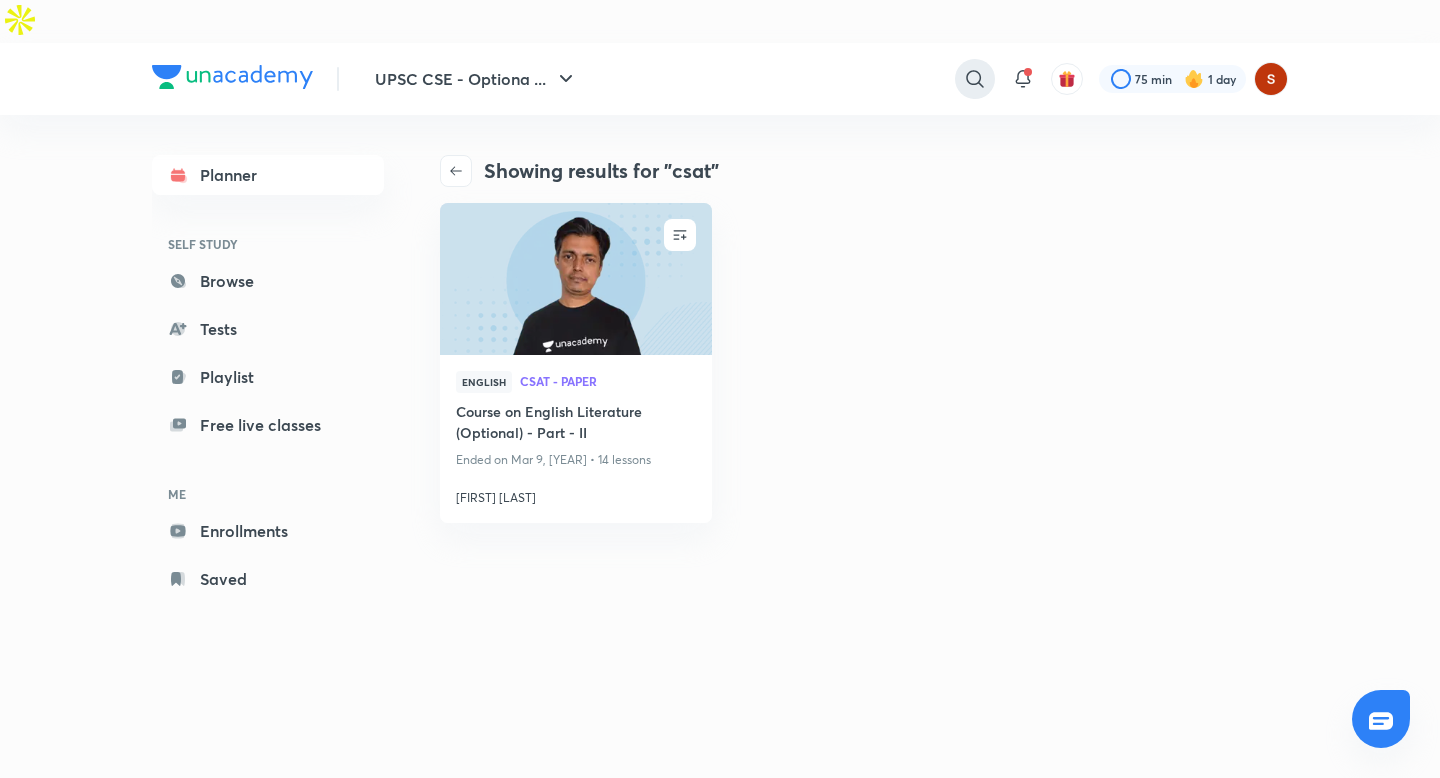 click 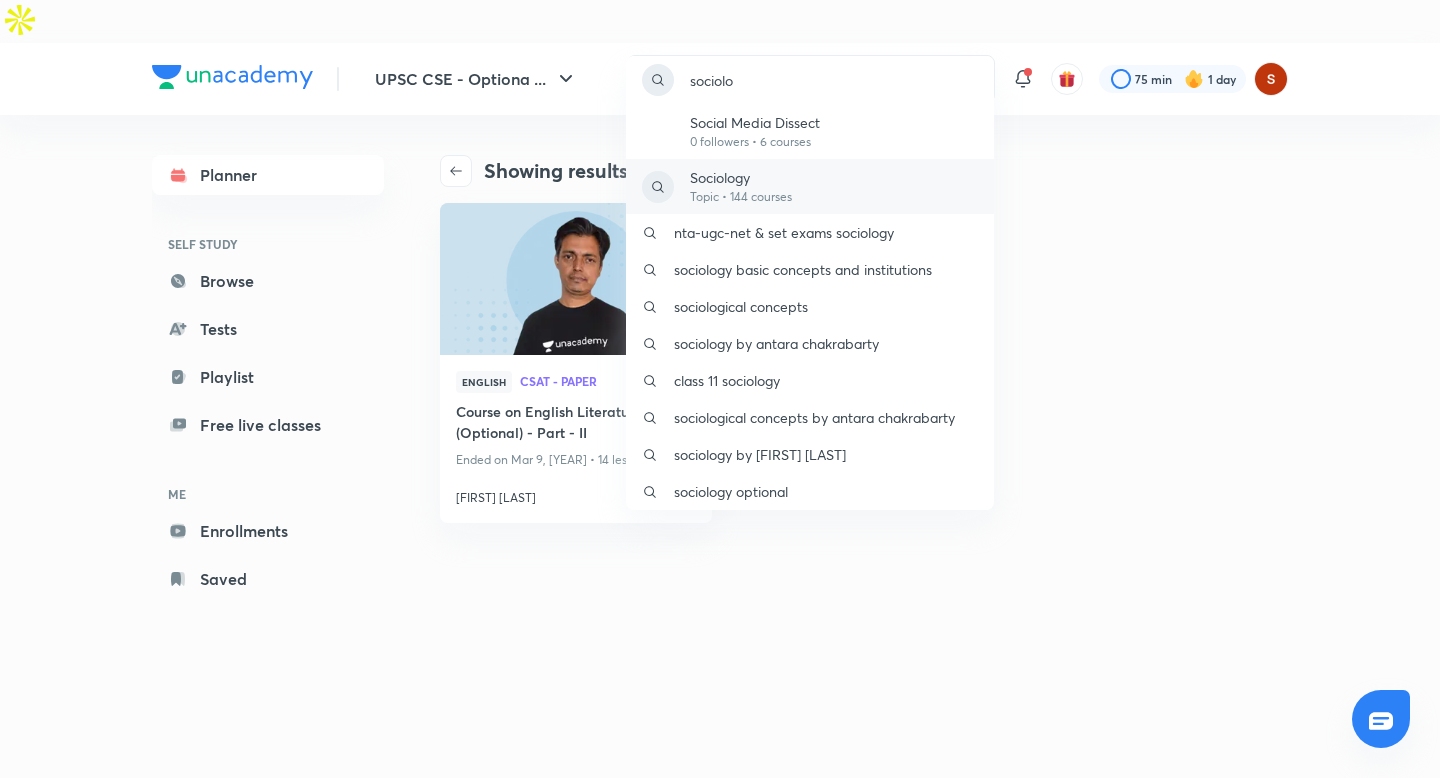 type on "sociolo" 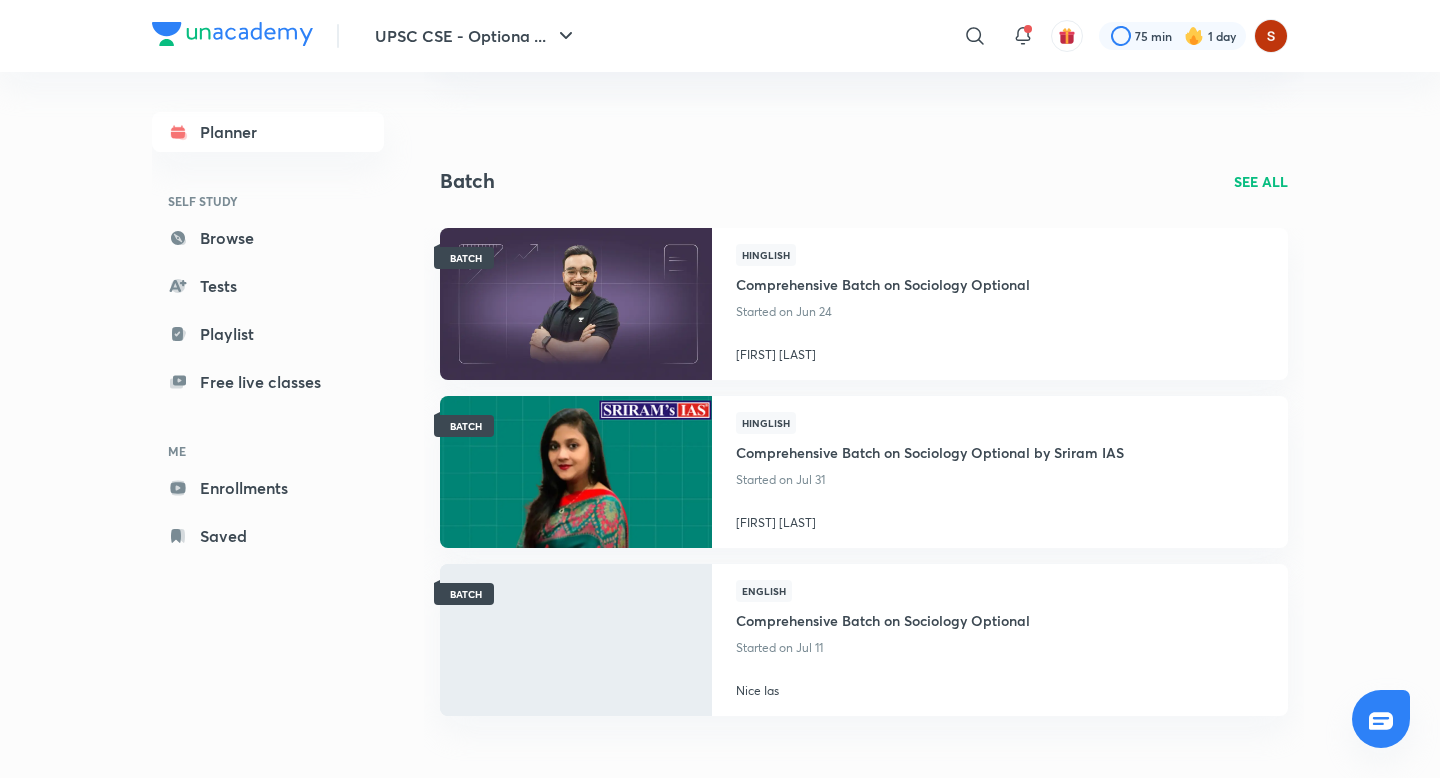 scroll, scrollTop: 1360, scrollLeft: 0, axis: vertical 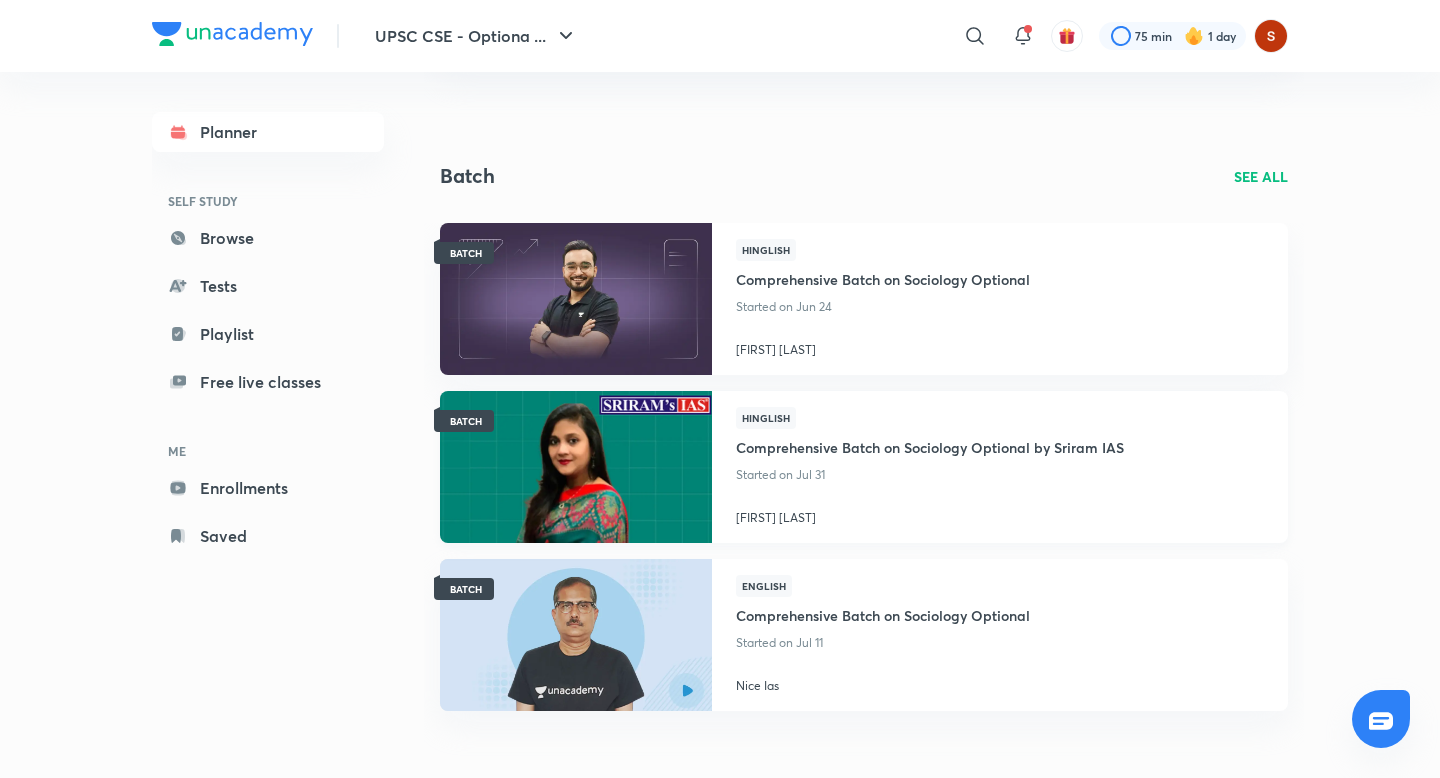 click on "Comprehensive Batch on Sociology Optional by Sriram IAS" at bounding box center [930, 445] 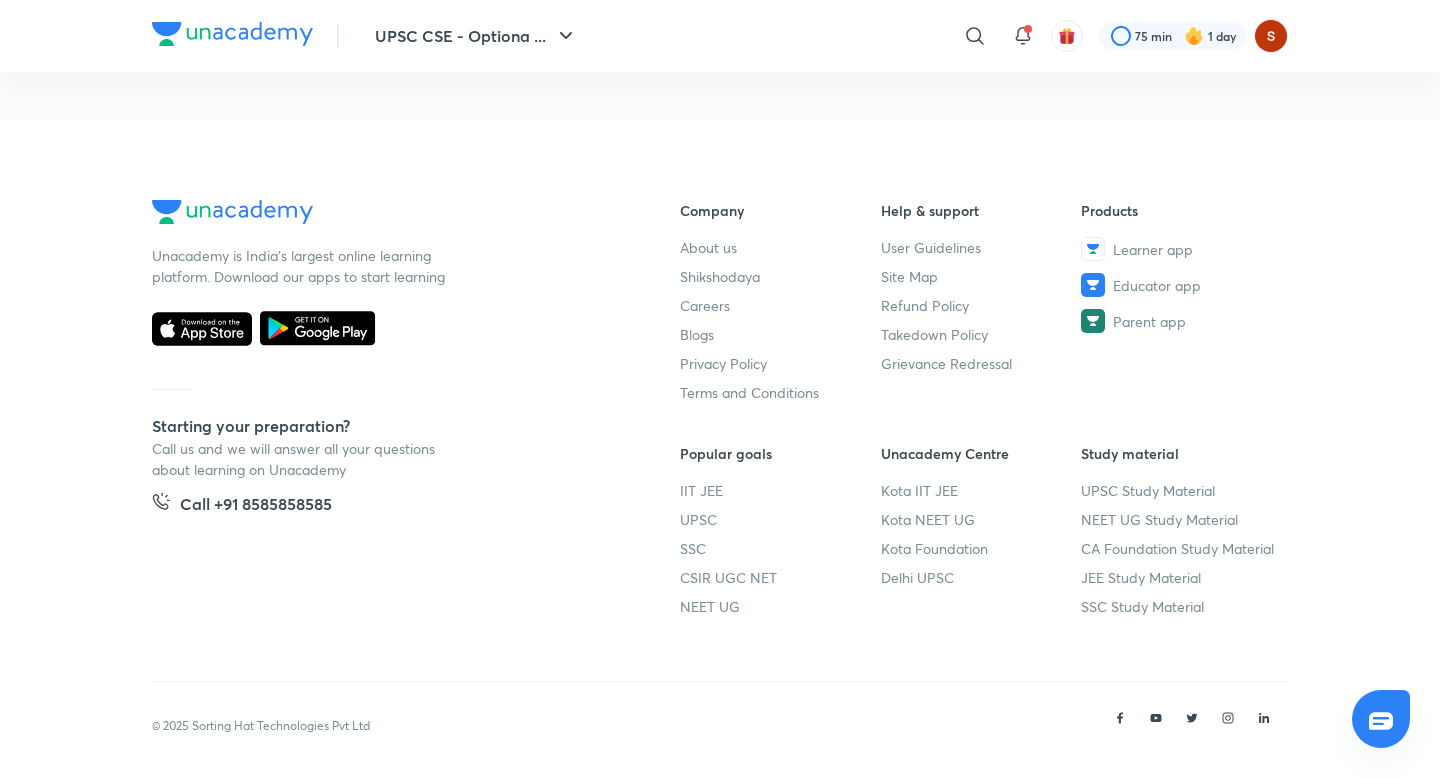 scroll, scrollTop: 0, scrollLeft: 0, axis: both 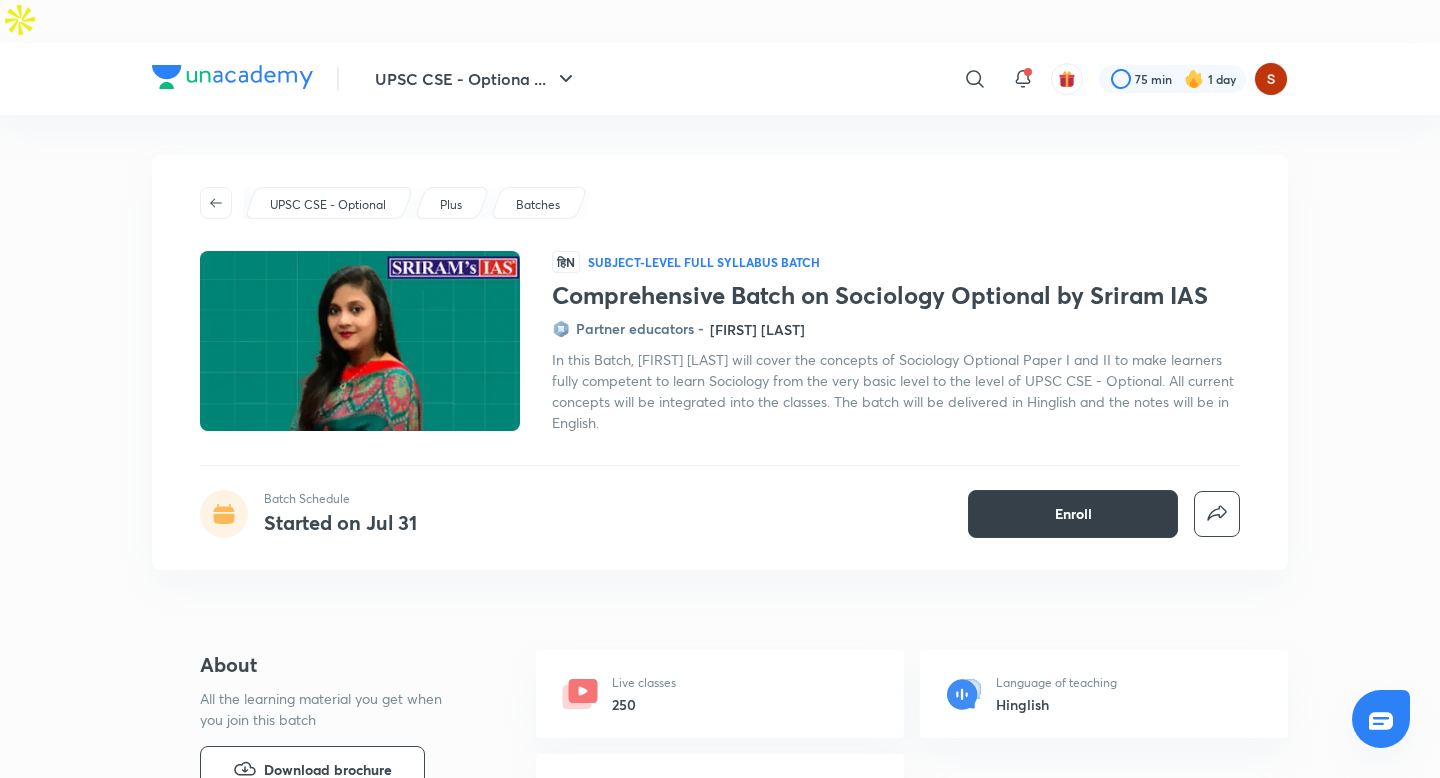 click on "Enroll" at bounding box center (1073, 514) 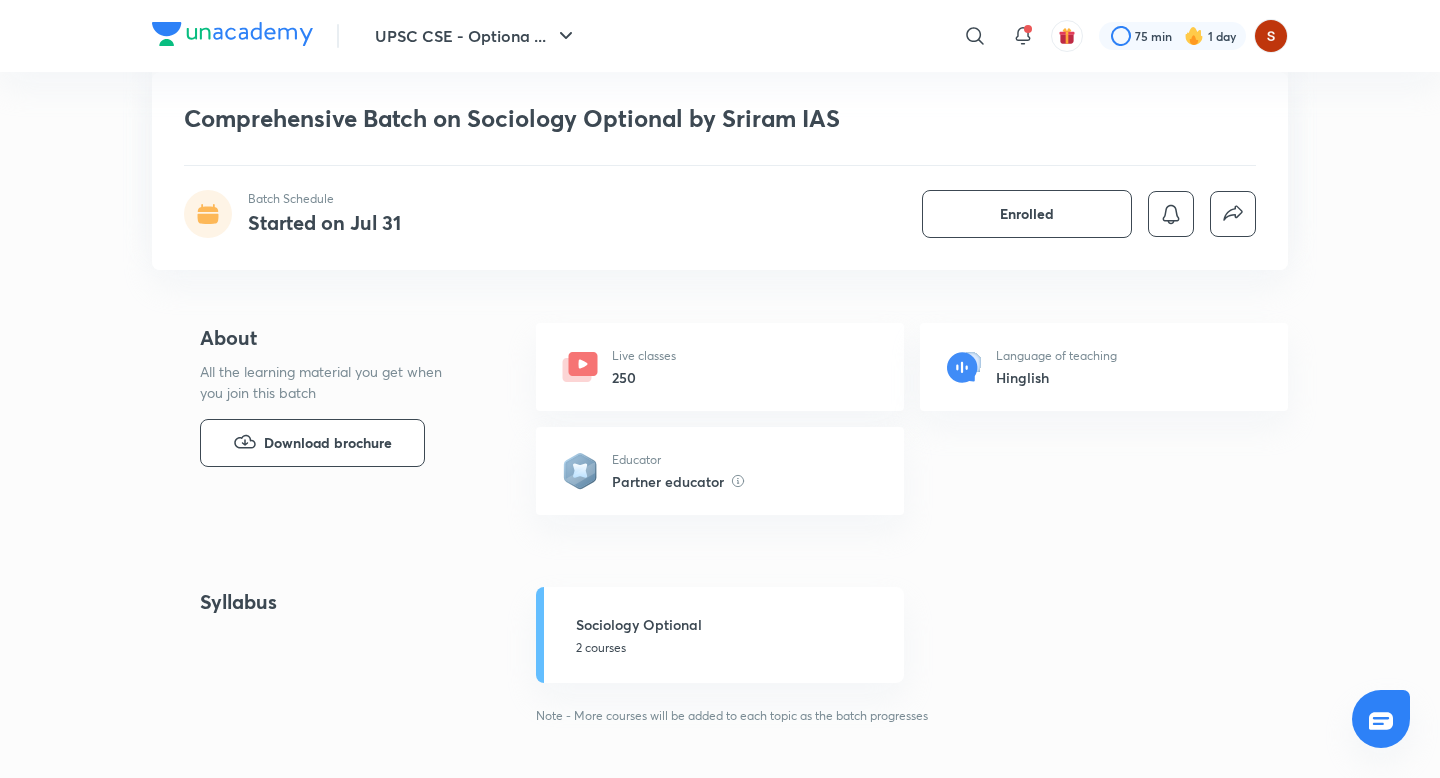 scroll, scrollTop: 350, scrollLeft: 0, axis: vertical 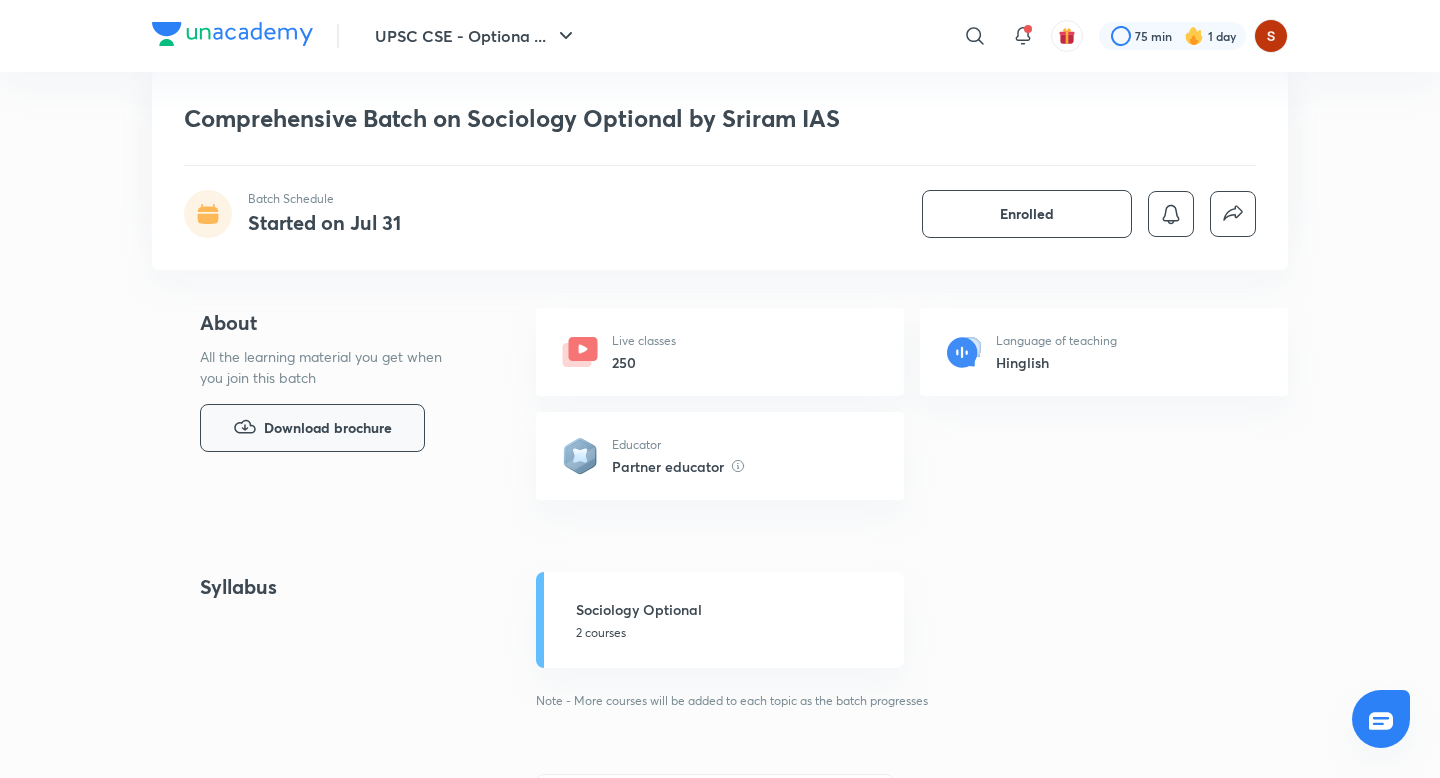 click on "Download brochure" at bounding box center [312, 428] 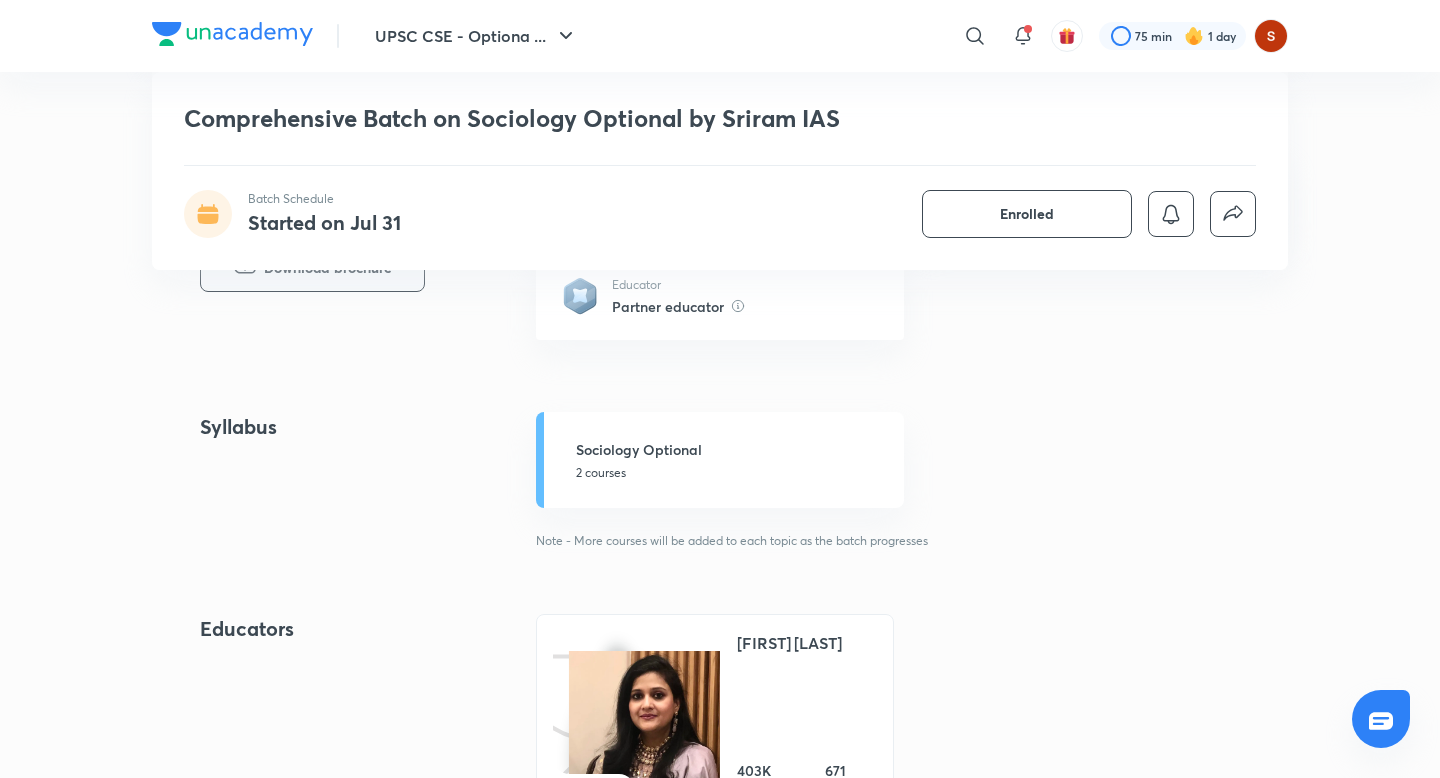 scroll, scrollTop: 502, scrollLeft: 0, axis: vertical 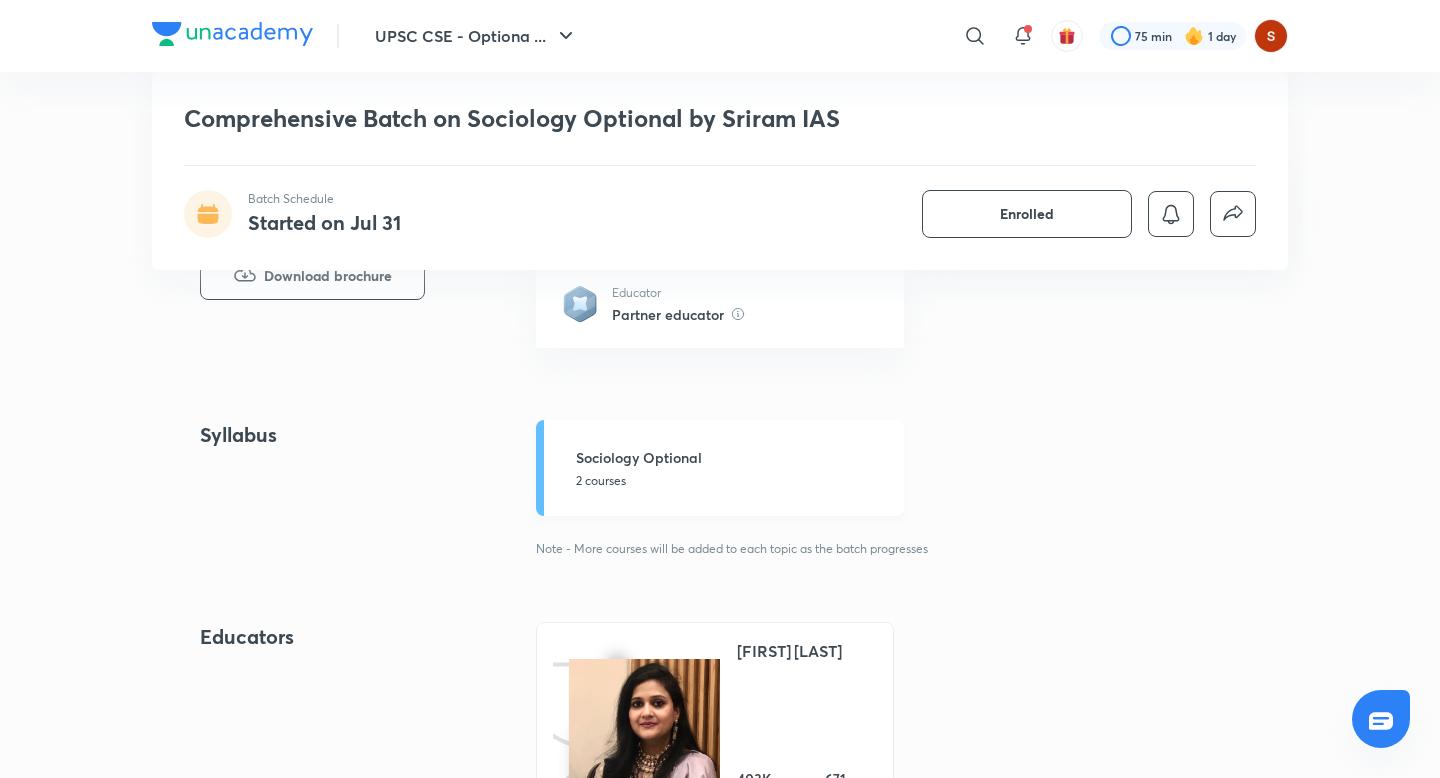 click on "Sociology Optional" at bounding box center [734, 457] 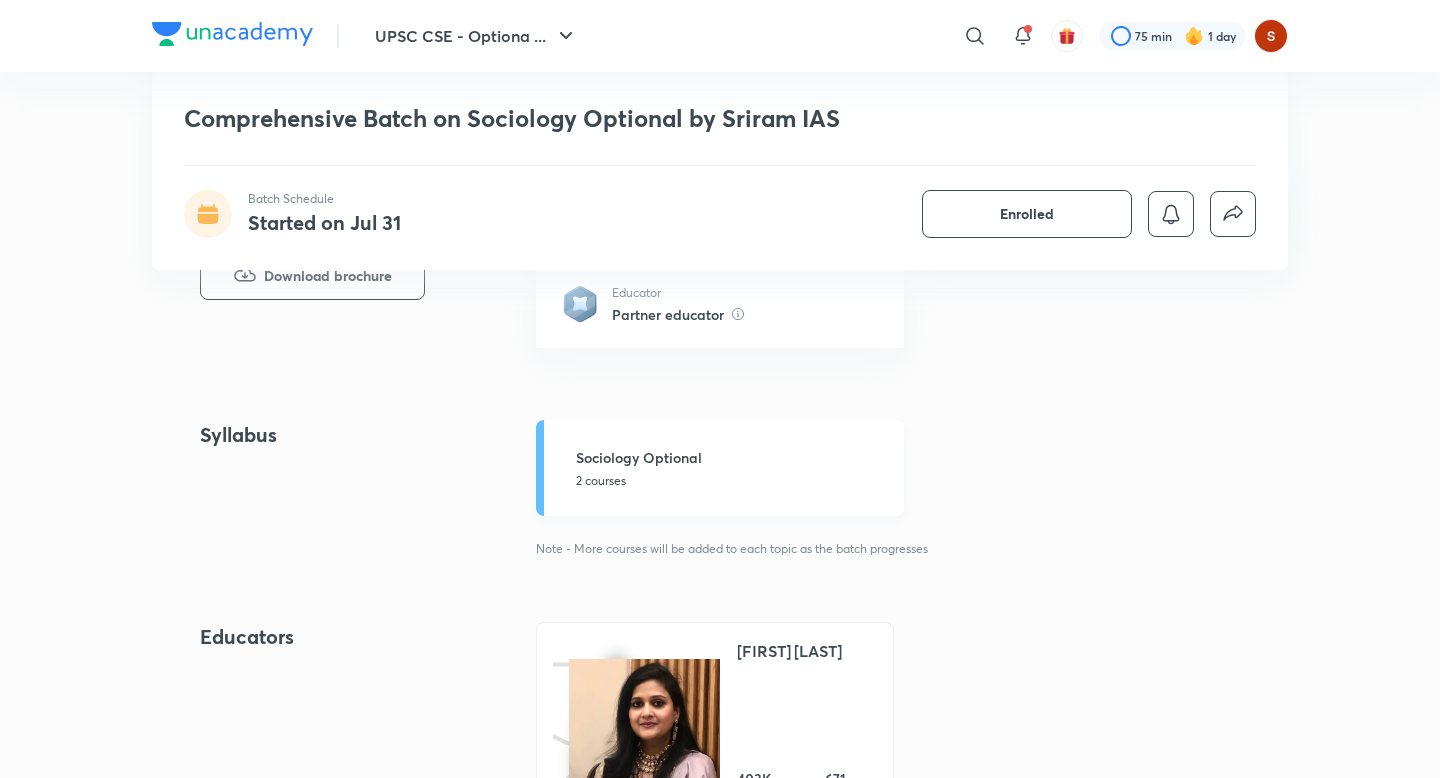 scroll, scrollTop: 0, scrollLeft: 0, axis: both 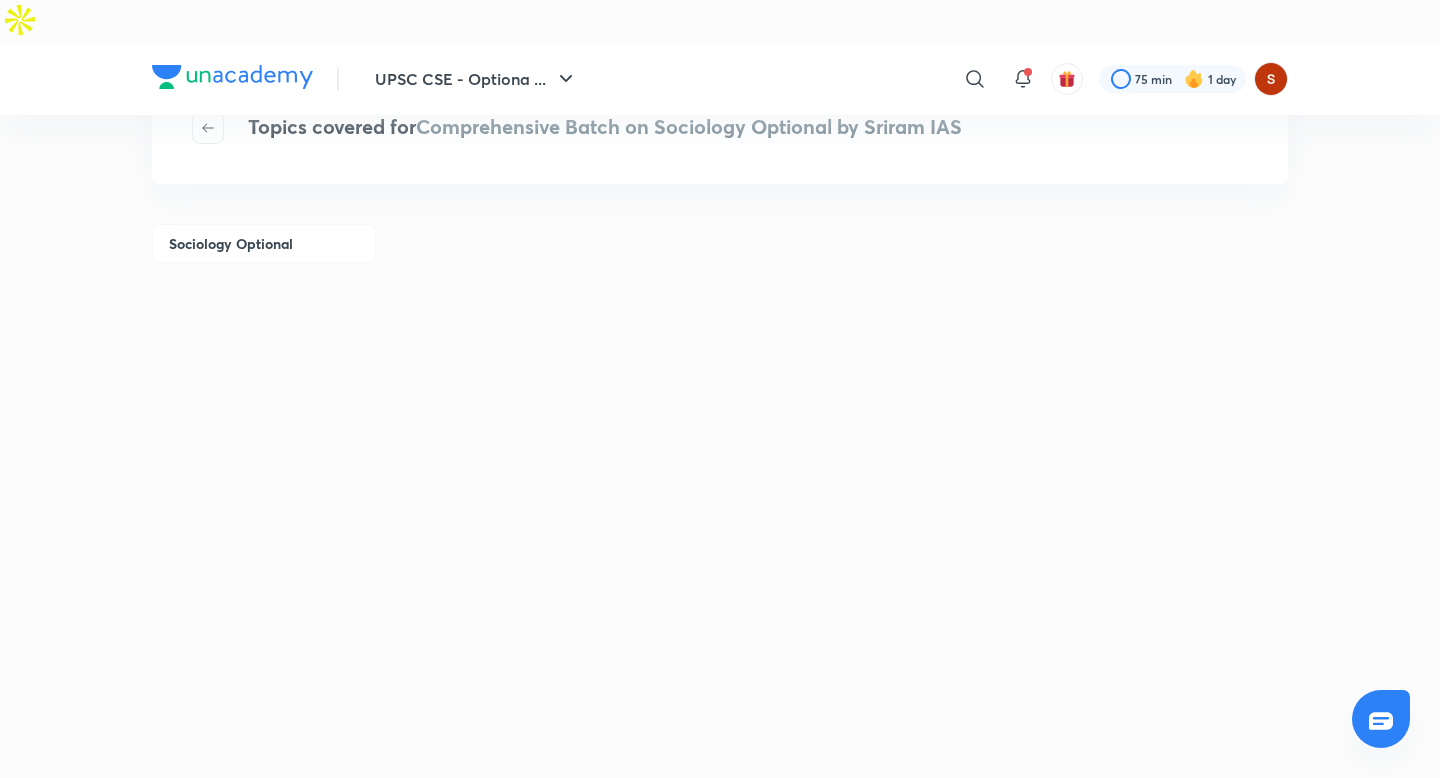 click on "UPSC CSE - Optiona ... ​ 75 min 1 day Topics covered for  Comprehensive Batch on Sociology Optional by [FIRST] [LAST] Sociology Optional Unacademy is India’s largest online learning platform. Download our apps to start learning Starting your preparation? Call us and we will answer all your questions about learning on Unacademy Call +91 8585858585  Company About us Shikshodaya Careers Blogs Privacy Policy Terms and Conditions Help & support User Guidelines Site Map Refund Policy Takedown Policy Grievance Redressal Products Learner app Educator app Parent app Popular goals IIT JEE UPSC SSC CSIR UGC NET NEET UG Unacademy Centre Kota IIT JEE Kota NEET UG Kota Foundation Delhi UPSC Study material UPSC Study Material NEET UG Study Material CA Foundation Study Material JEE Study Material SSC Study Material © [YEAR] Sorting Hat Technologies Pvt Ltd" at bounding box center (720, 907) 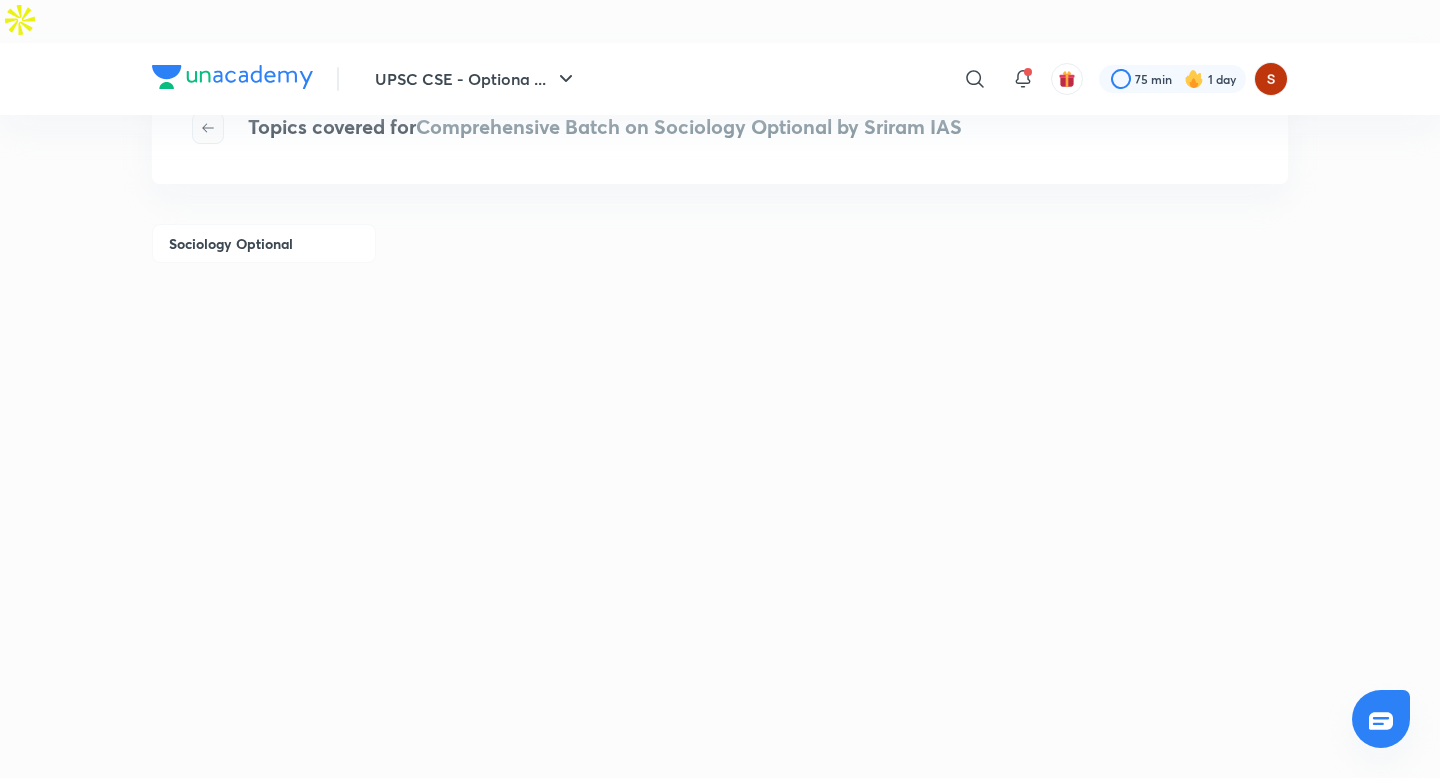 click at bounding box center [208, 128] 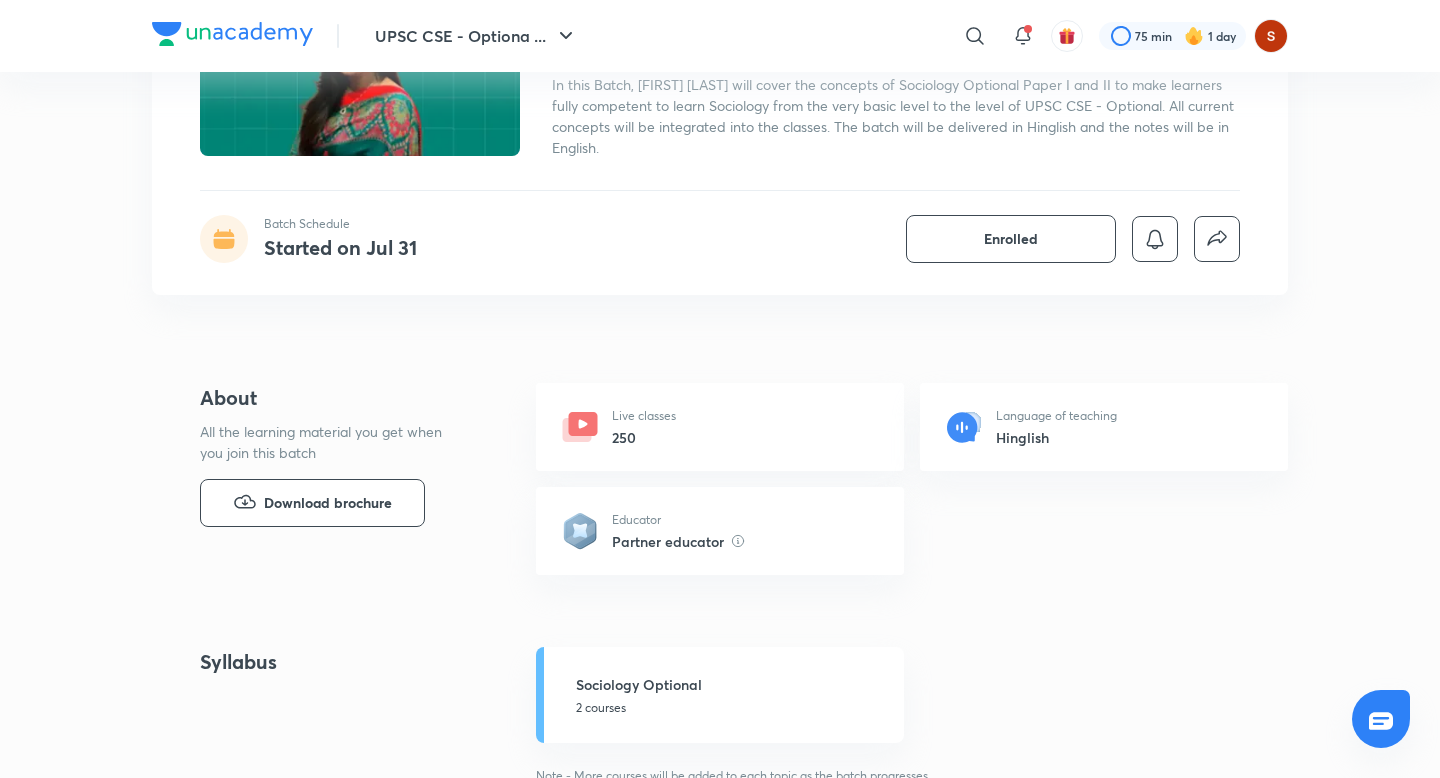 scroll, scrollTop: 313, scrollLeft: 0, axis: vertical 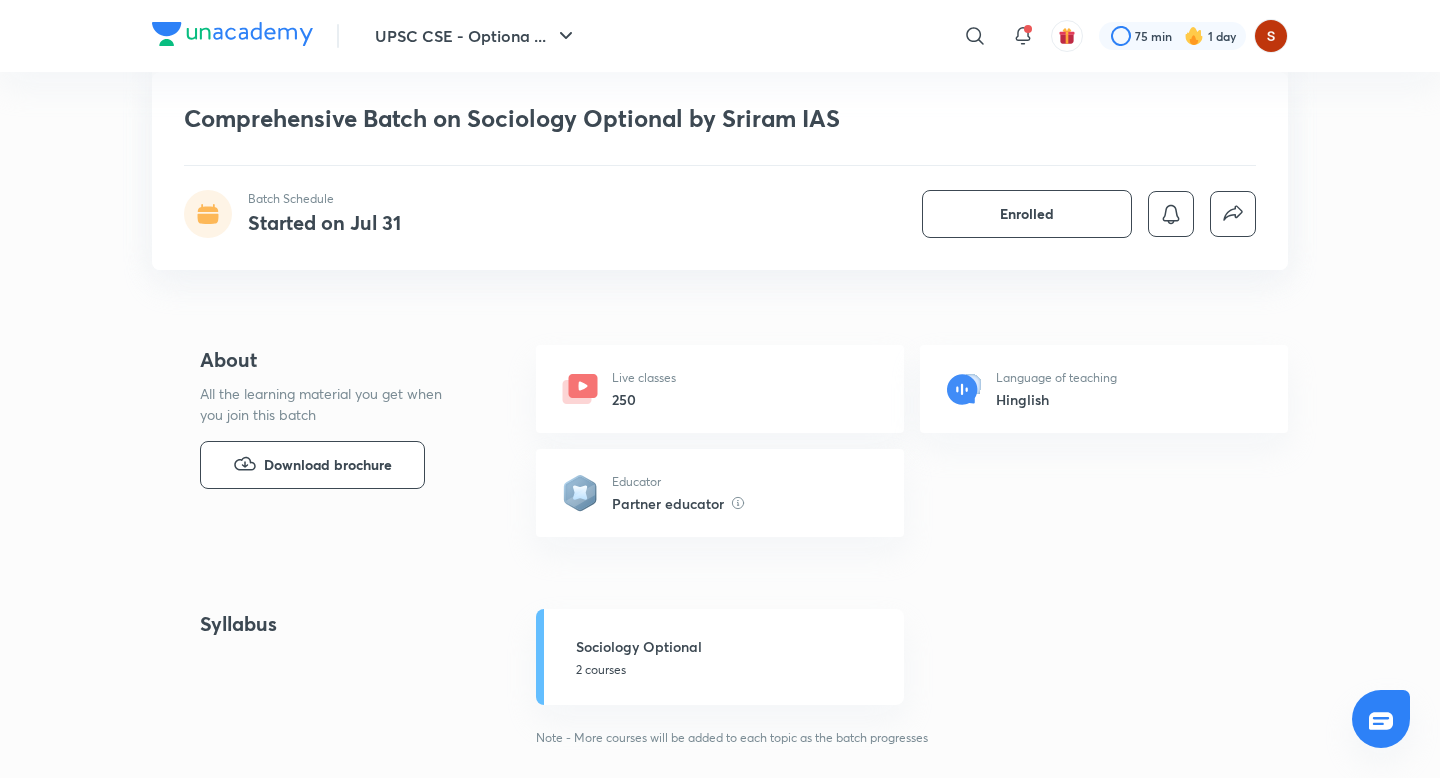 click on "Live classes" at bounding box center [644, 378] 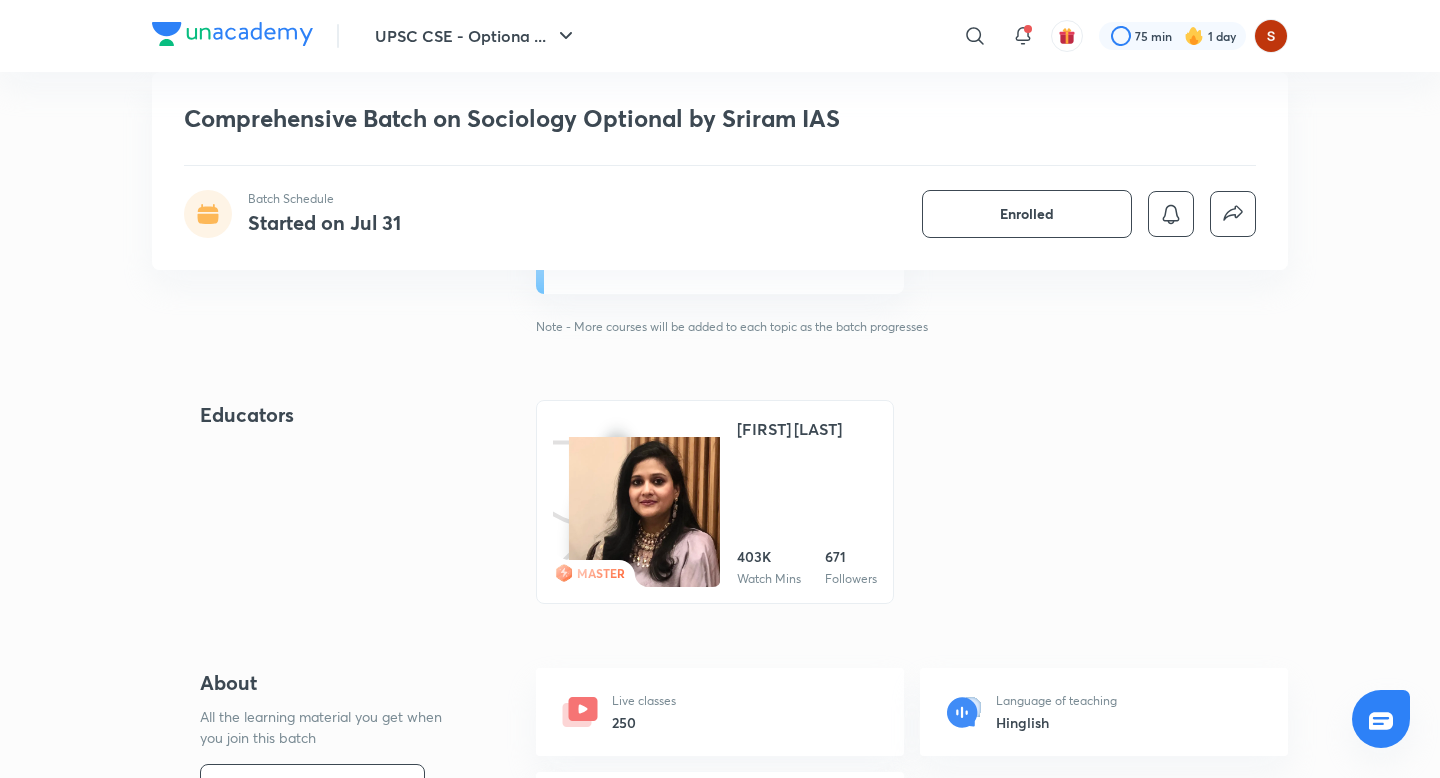 scroll, scrollTop: 0, scrollLeft: 0, axis: both 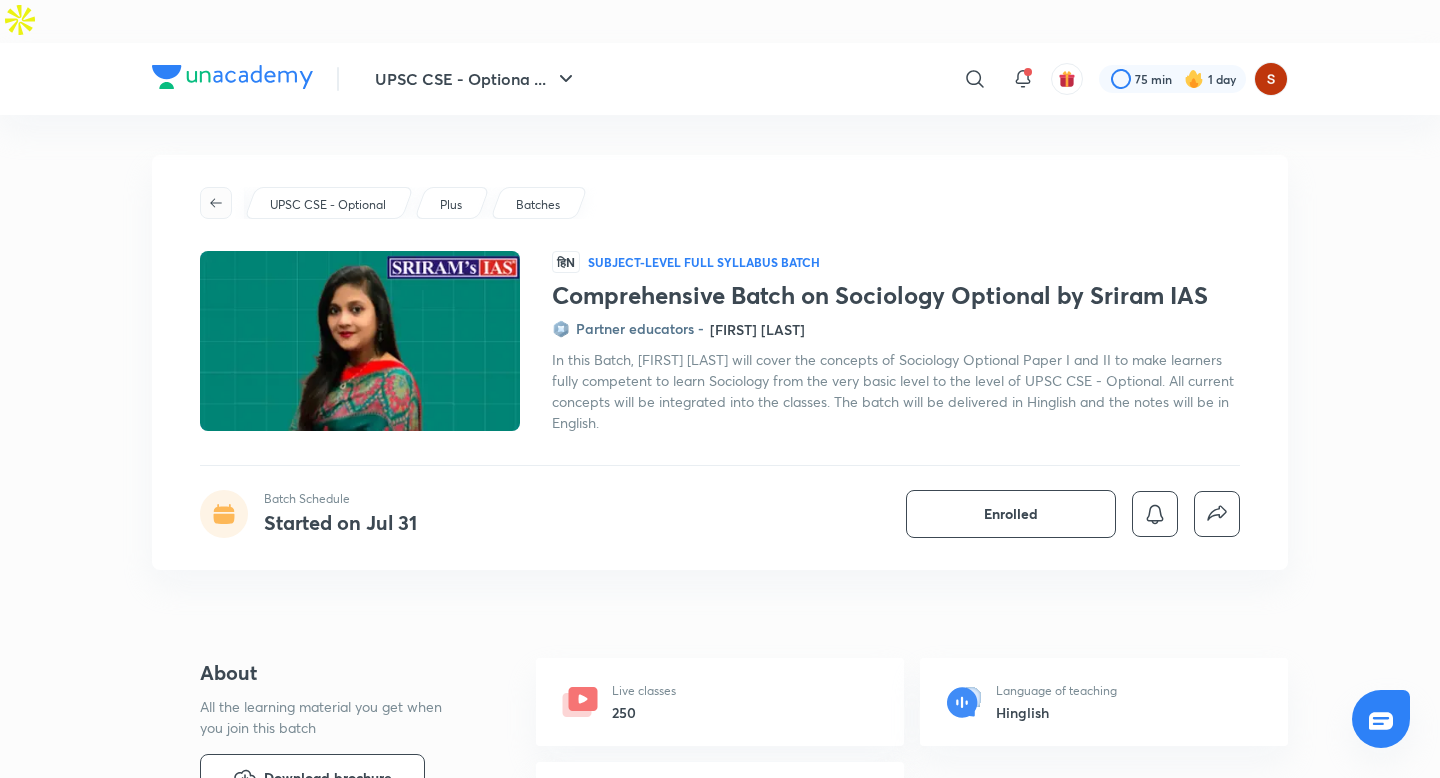 click at bounding box center [216, 203] 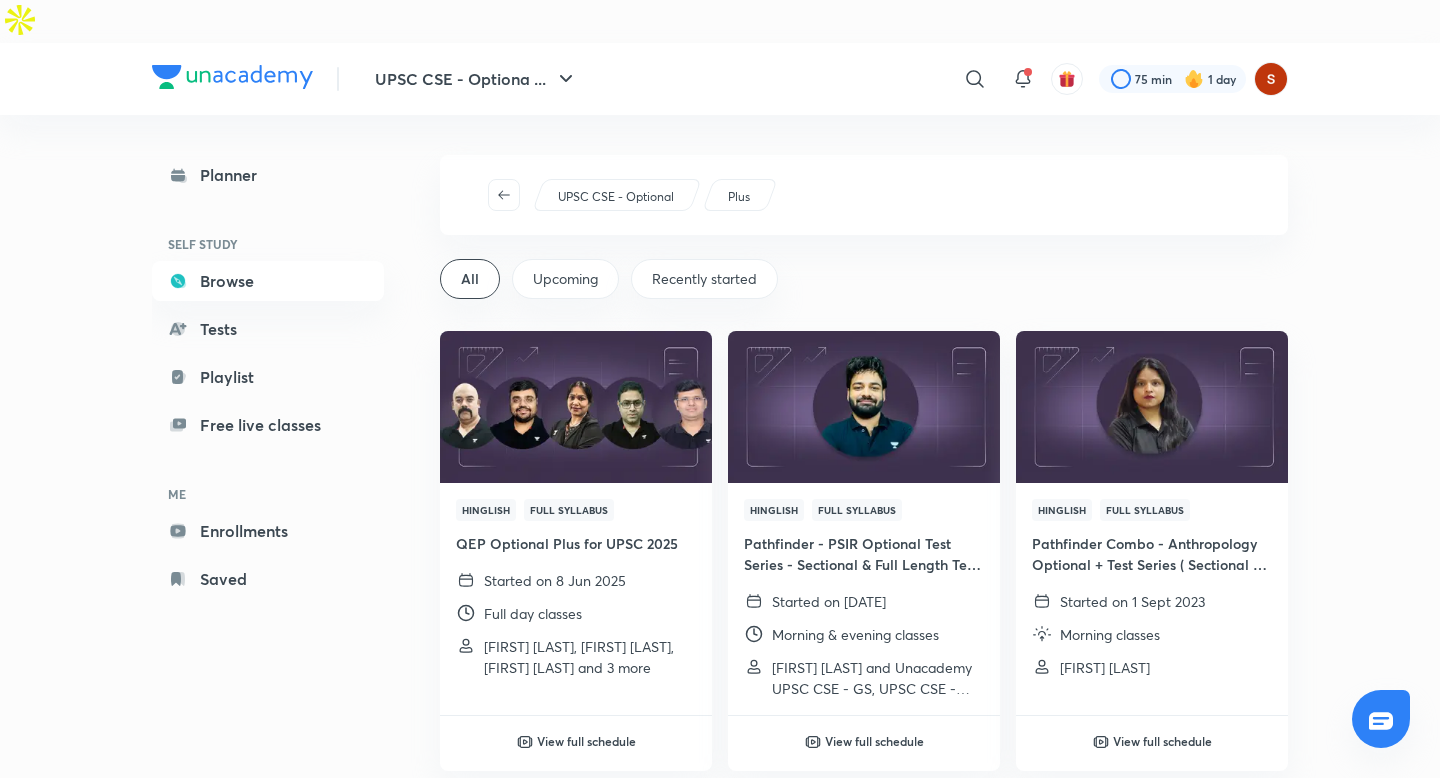 click on "UPSC CSE - Optiona ... ​ 75 min 1 day Planner SELF STUDY Browse Tests Playlist Free live classes ME Enrollments Saved UPSC CSE - Optional Plus All Upcoming Recently started Hinglish Full Syllabus QEP Optional Plus for UPSC 2025 Started on 8 Jun [YEAR] Full day classes [FIRST] [LAST], [FIRST] [LAST], [FIRST] [LAST] and 3 more View full schedule Hinglish Full Syllabus Pathfinder - PSIR Optional Test Series - Sectional & Full Length Tests with Video Explanations - UPSC CSE [YEAR]/[YEAR] Started on 15 Sept [YEAR] Morning & evening classes [FIRST] [LAST] and Unacademy UPSC CSE - GS, UPSC CSE - Opti View full schedule Hinglish Full Syllabus Pathfinder Combo - Anthropology Optional + Test Series ( Sectional & Full Length Tests with Video Explanations) - UPSC CSE [YEAR]/[YEAR] Started on 1 Sept [YEAR] Morning classes [FIRST] [LAST] View full schedule Hinglish Full Syllabus Comprehensive Course on Anthropology Optional for UPSC CSE [YEAR] - [YEAR] by [FIRST] [LAST] Started on 1 Sept [YEAR] Evening classes [FIRST] [LAST] View full schedule" at bounding box center [720, 1136] 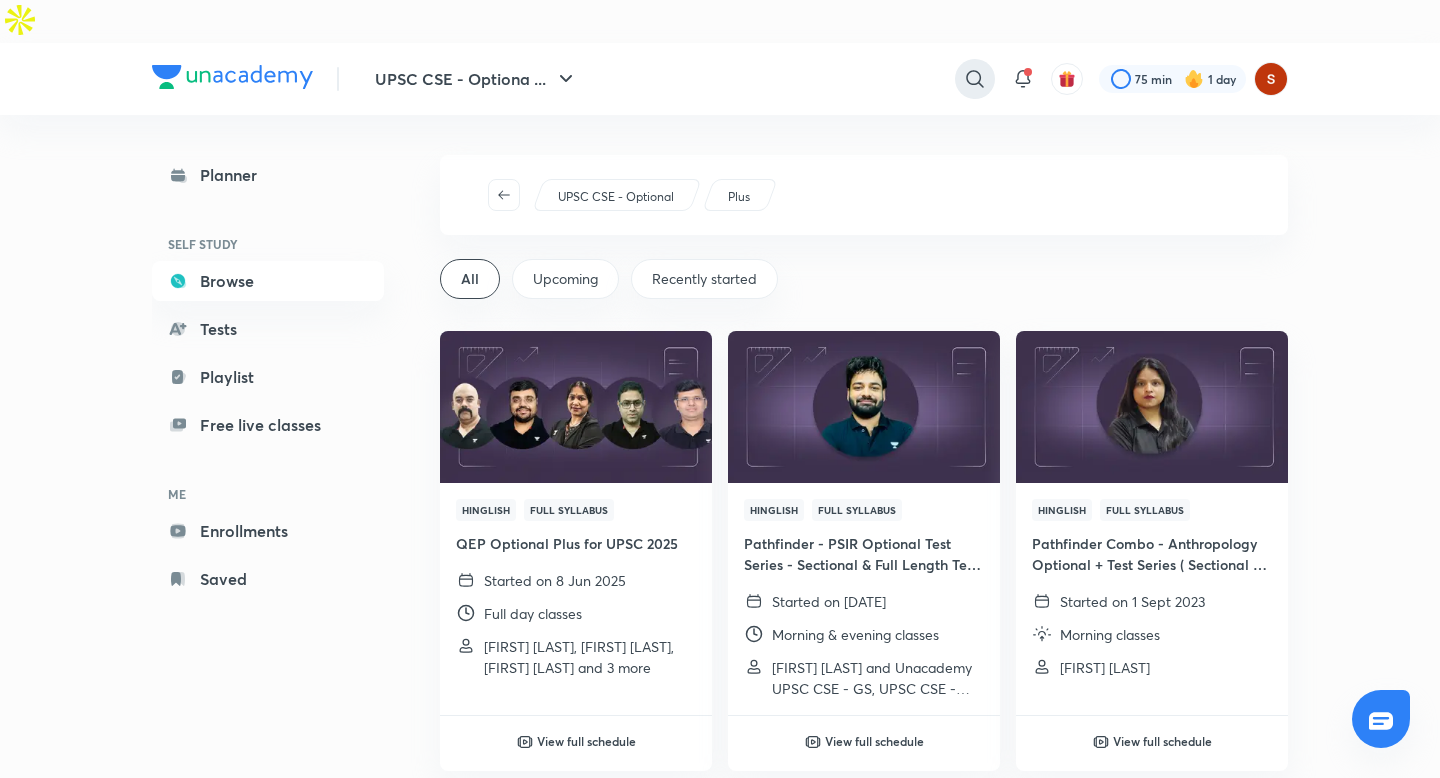 click at bounding box center [975, 79] 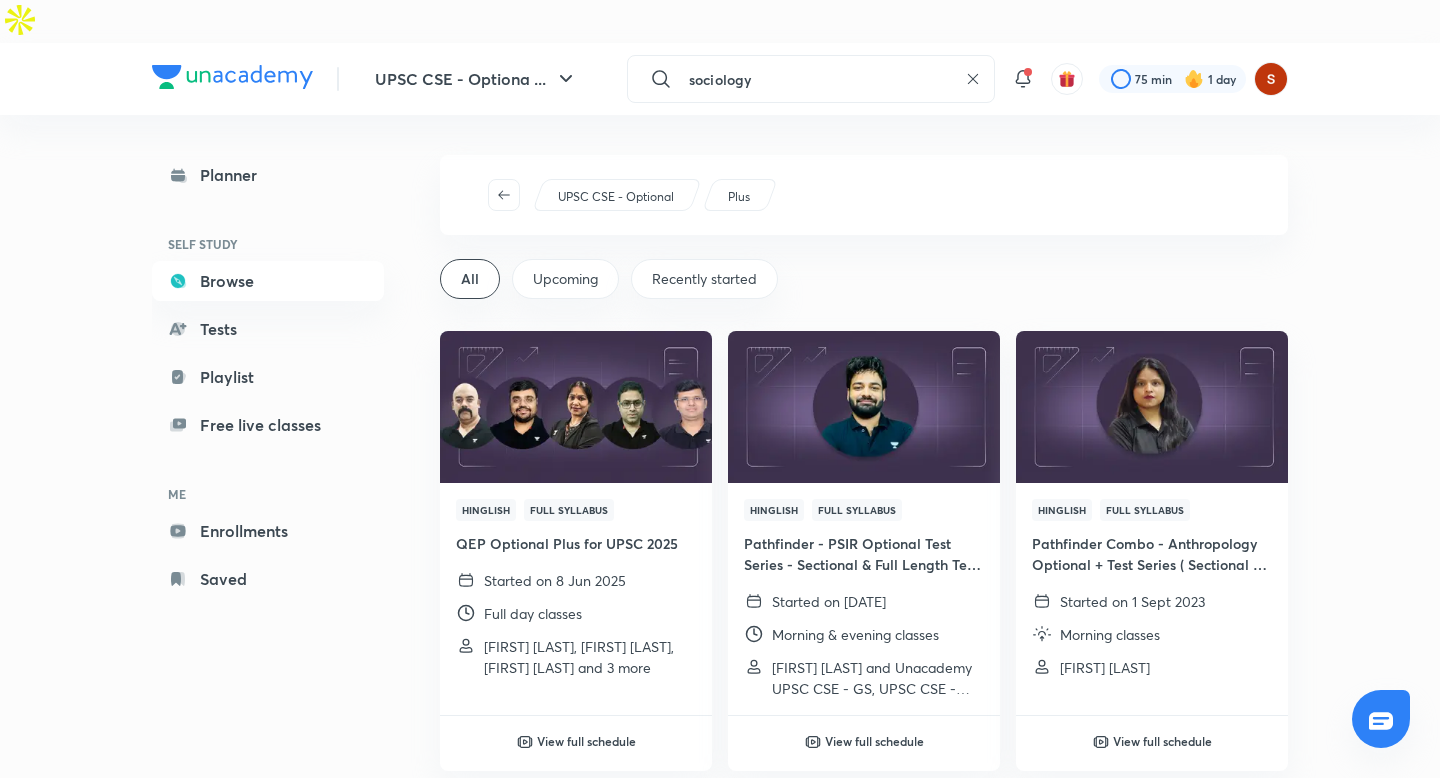 type on "sociology" 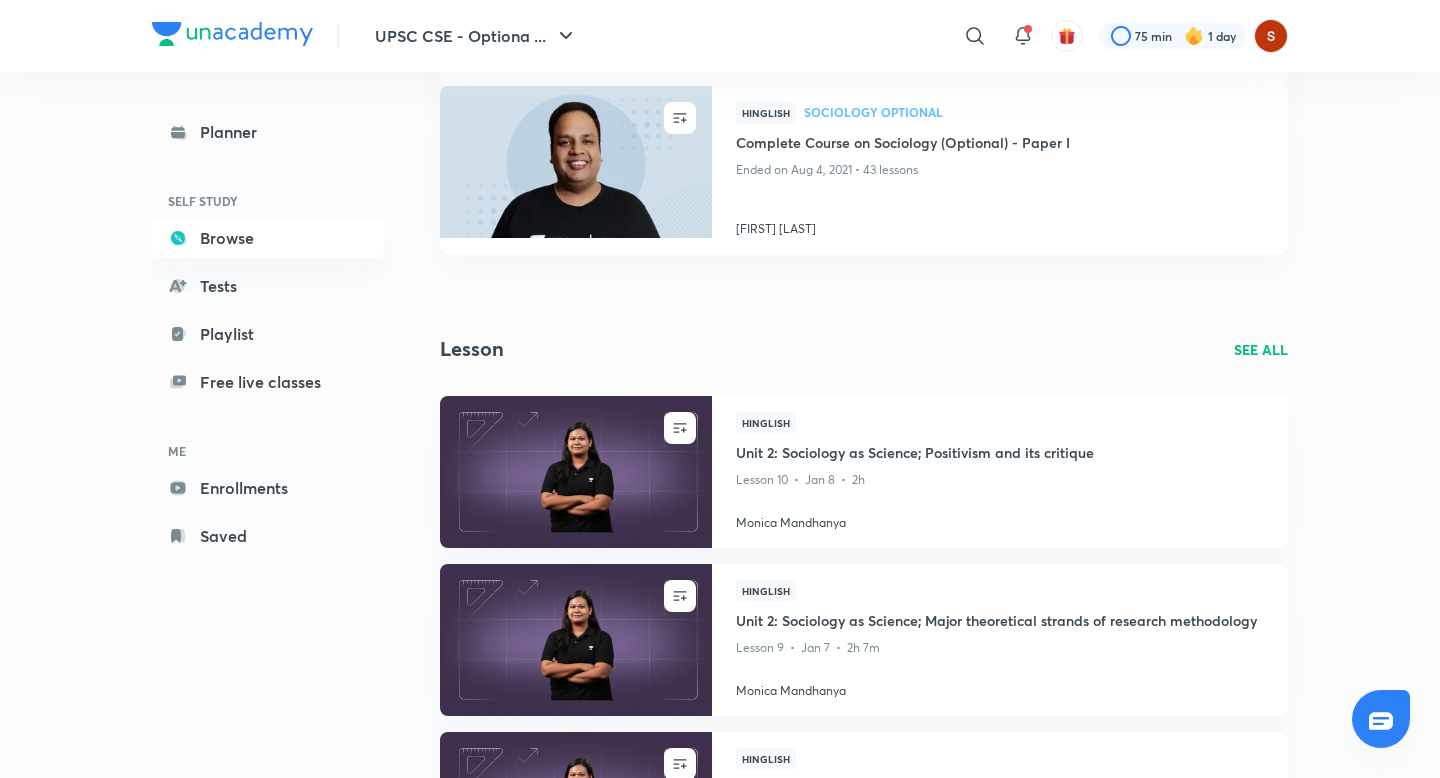 scroll, scrollTop: 545, scrollLeft: 0, axis: vertical 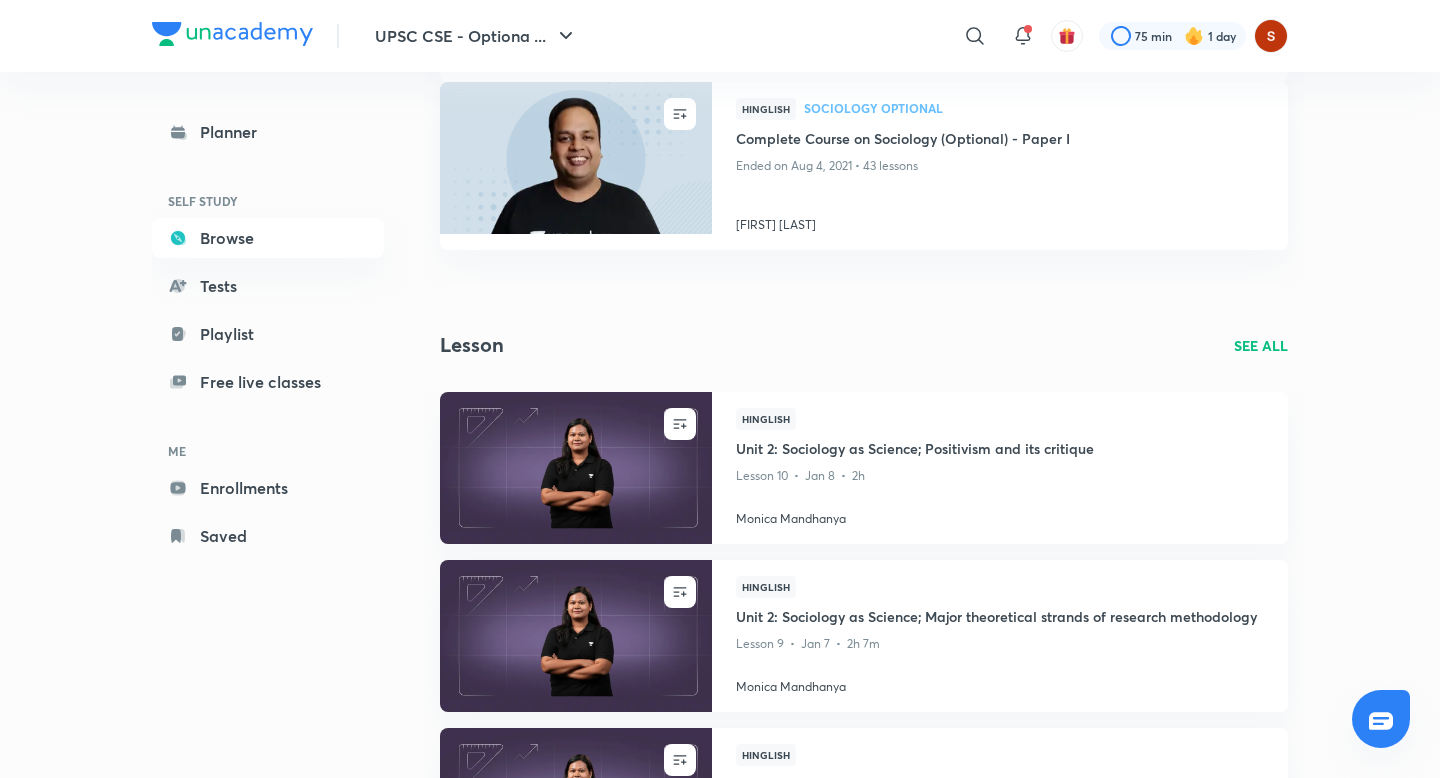 click on "UPSC CSE - Optiona ... ​ 75 min 1 day Planner SELF STUDY Browse Tests Playlist Free live classes ME Enrollments Saved Showing results for "sociology" Course SEE ALL ENROLL English Sociology Optional SOCIOLOGY OPTIONAL FOR 2024 PART II Ended on Oct 10, [YEAR] • 57 lessons [FIRST] [LAST] ENROLL English Sociology Optional Crash Course on Sociology Optional Ended on Aug 21, [YEAR] • 27 lessons [FIRST] [LAST] ENROLL Hinglish Sociology Optional Complete Course on Sociology (Optional) - Paper I Ended on Aug 4, [YEAR] • 43 lessons [FIRST] [LAST] See All Lesson SEE ALL ENROLL Hinglish Unit 2: Sociology as Science; Positivism and its critique Lesson 10  •  Jan 8  •  2h  [FIRST] [LAST] ENROLL Hinglish Unit 2: Sociology as Science; Major theoretical strands of research methodology Lesson 9  •  Jan 7  •  2h 7m  [FIRST] [LAST] ENROLL Hinglish Unit 2: Sociology as Science; Science, Scientific Method and Critique Lesson 8  •  Jan 6  •  2h 9m  [FIRST] [LAST] See All Batch SEE ALL" at bounding box center [720, 702] 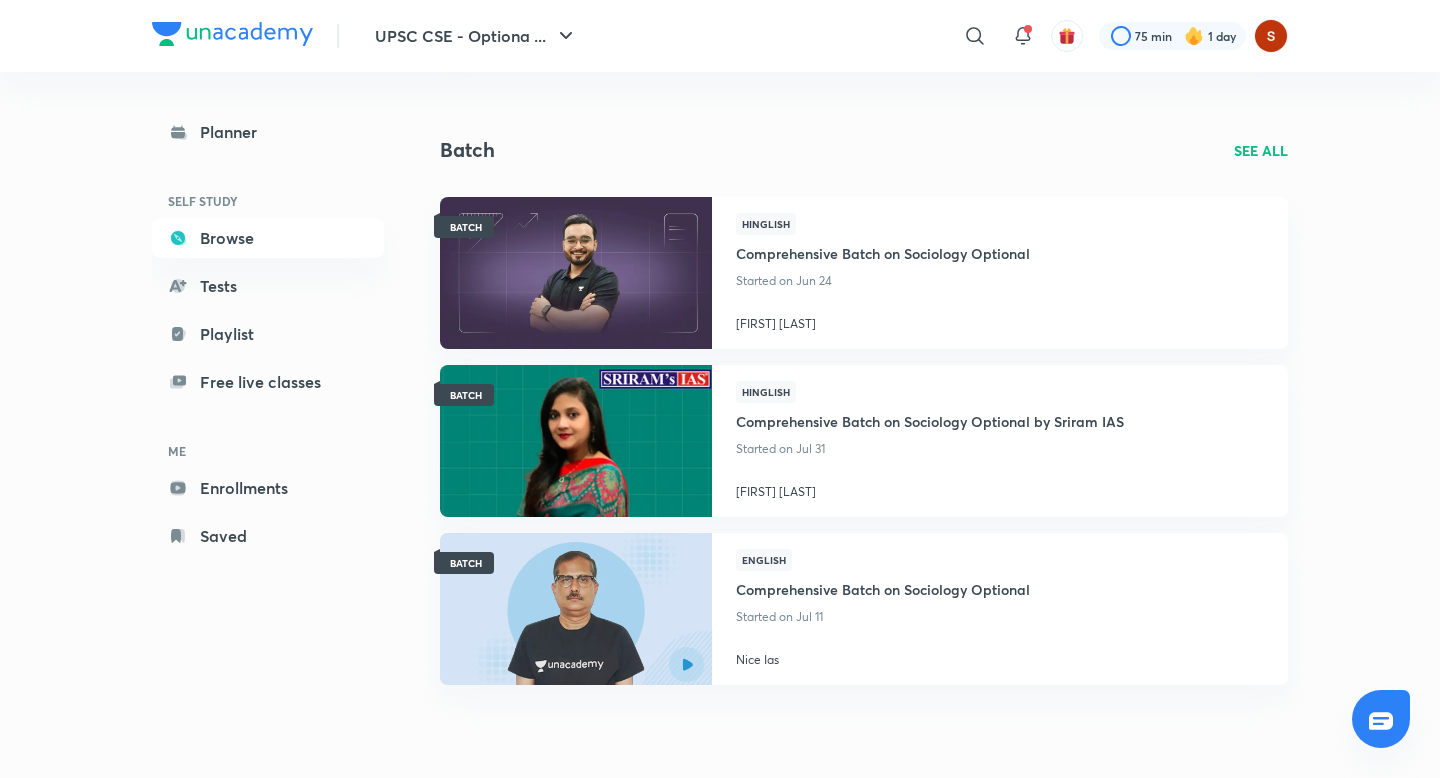 scroll, scrollTop: 1405, scrollLeft: 0, axis: vertical 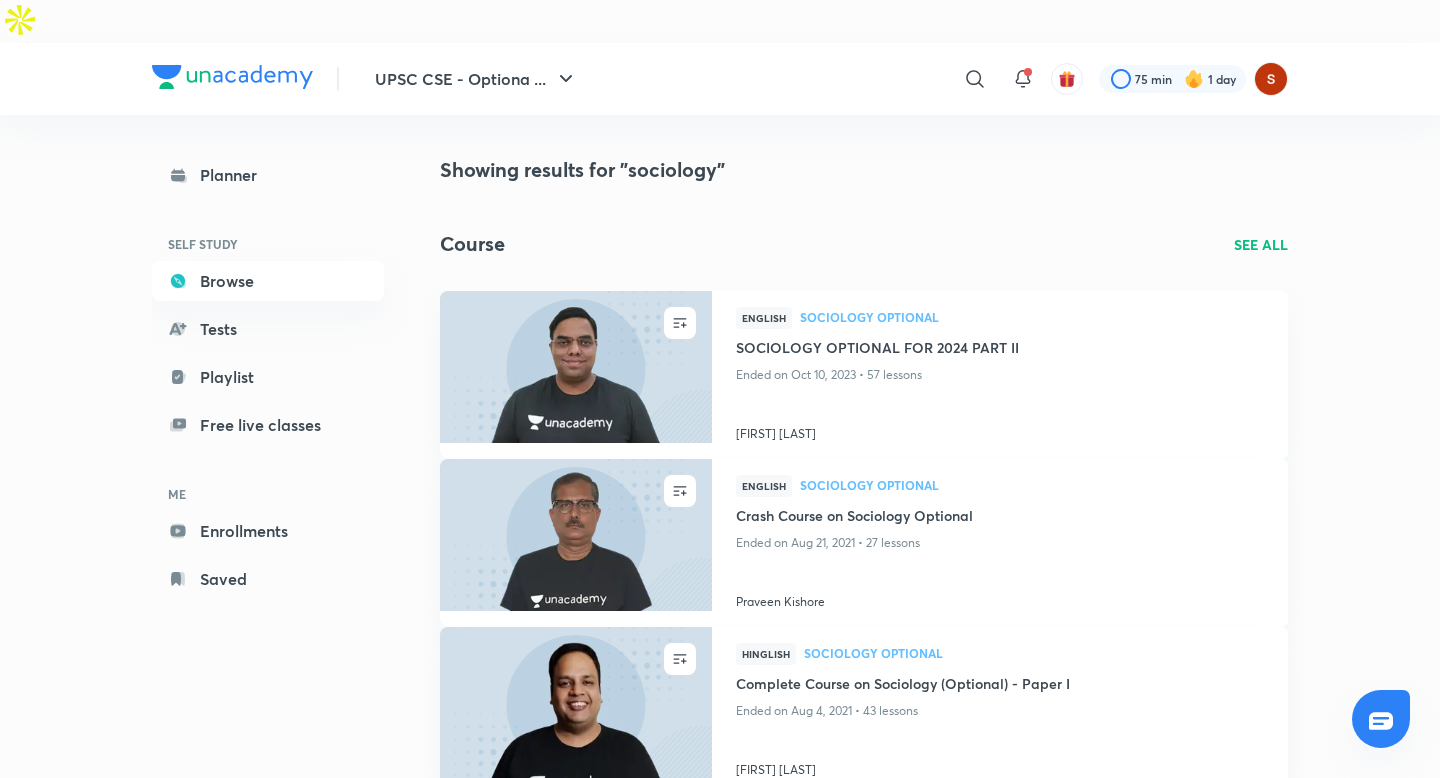 click on "UPSC CSE - Optiona ... ​ 75 min 1 day Planner SELF STUDY Browse Tests Playlist Free live classes ME Enrollments Saved Showing results for "sociology" Course SEE ALL ENROLL English Sociology Optional SOCIOLOGY OPTIONAL FOR 2024 PART II Ended on Oct 10, [YEAR] • 57 lessons [FIRST] [LAST] ENROLL English Sociology Optional Crash Course on Sociology Optional Ended on Aug 21, [YEAR] • 27 lessons [FIRST] [LAST] ENROLL Hinglish Sociology Optional Complete Course on Sociology (Optional) - Paper I Ended on Aug 4, [YEAR] • 43 lessons [FIRST] [LAST] See All Lesson SEE ALL ENROLL Hinglish Unit 2: Sociology as Science; Positivism and its critique Lesson 10  •  Jan 8  •  2h  [FIRST] [LAST] ENROLL Hinglish Unit 2: Sociology as Science; Major theoretical strands of research methodology Lesson 9  •  Jan 7  •  2h 7m  [FIRST] [LAST] ENROLL Hinglish Unit 2: Sociology as Science; Science, Scientific Method and Critique Lesson 8  •  Jan 6  •  2h 9m  [FIRST] [LAST] See All Batch SEE ALL" at bounding box center (720, 1247) 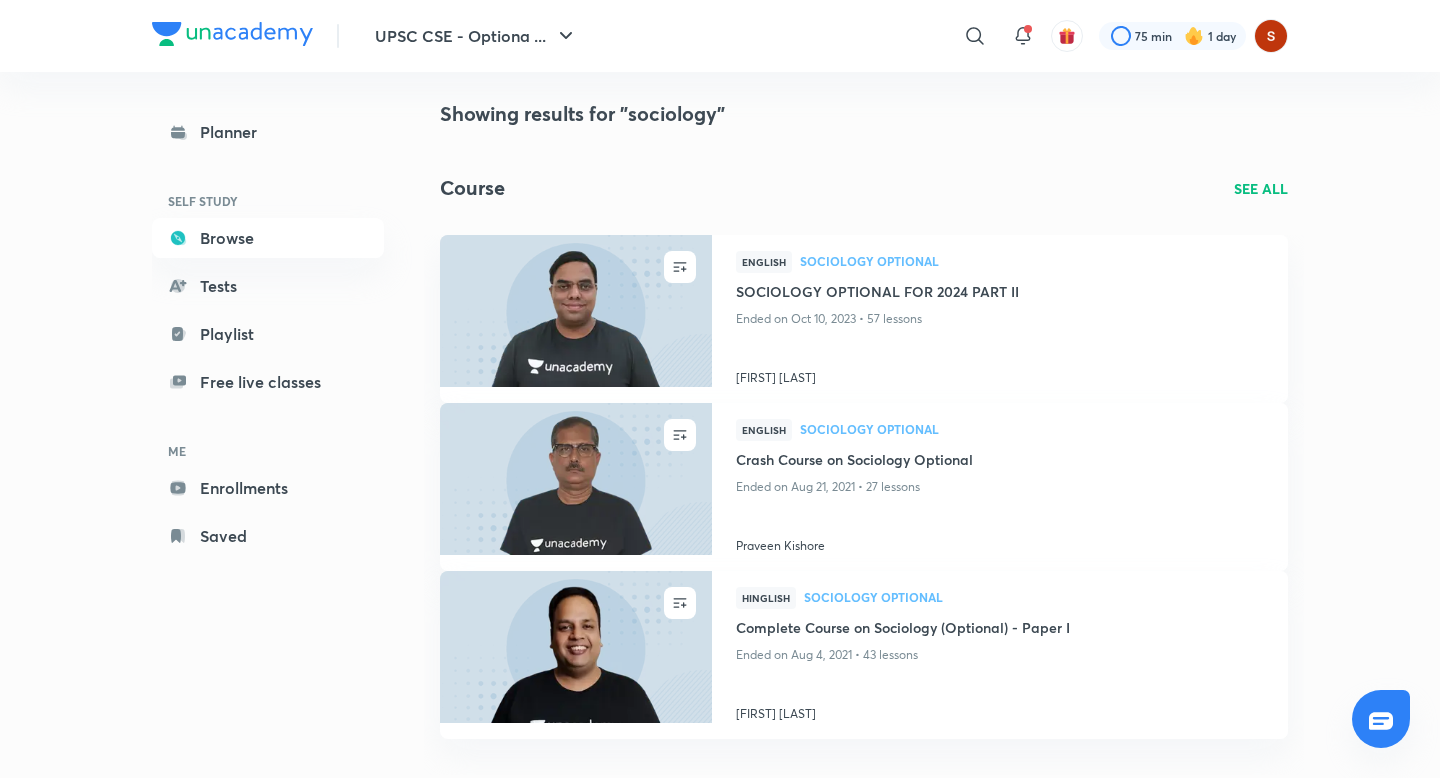 scroll, scrollTop: 0, scrollLeft: 0, axis: both 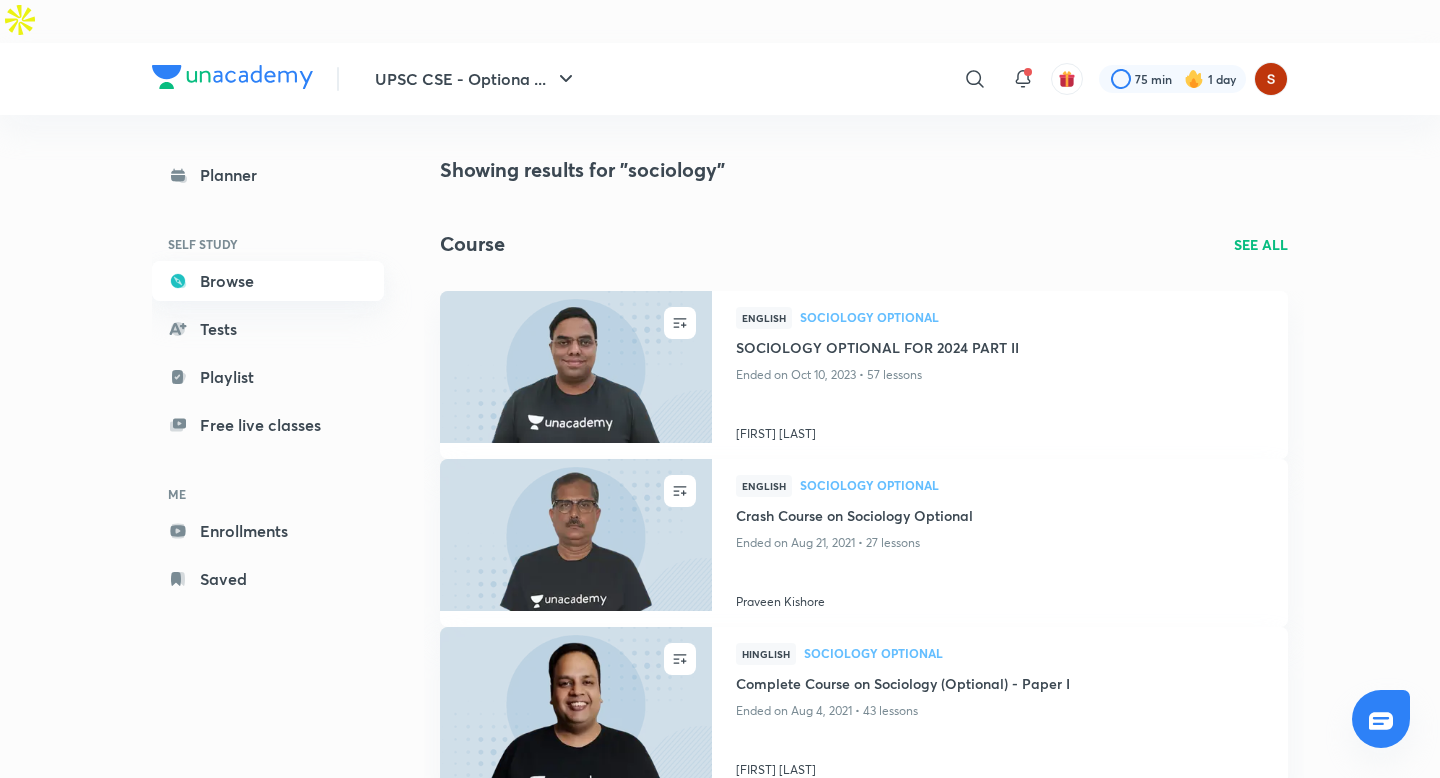 click on "Browse" at bounding box center (268, 281) 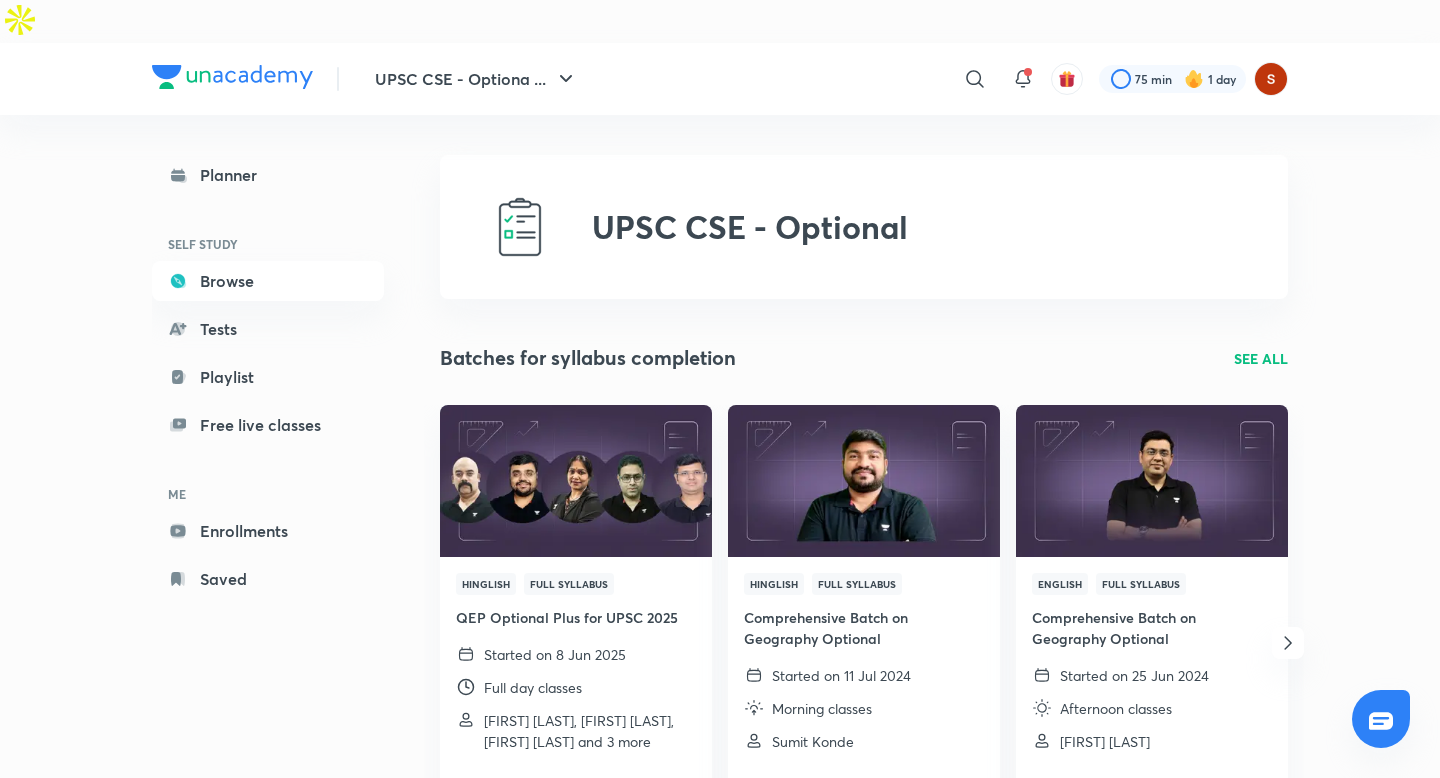 click on "UPSC CSE - Optiona ... ​ 75 min 1 day Planner SELF STUDY Browse Tests Playlist Free live classes ME Enrollments Saved UPSC CSE - Optional Batches for syllabus completion SEE ALL Hinglish Full Syllabus QEP Optional Plus for UPSC 2025 Started on 8 Jun [YEAR] Full day classes [FIRST] [LAST], [FIRST] [LAST], [FIRST] [LAST] and 3 more View full schedule Hinglish Full Syllabus Comprehensive Batch on Geography Optional Started on 11 Jul [YEAR] Morning classes [FIRST] [LAST] View full schedule English Full Syllabus Comprehensive Batch on Geography Optional Started on 25 Jun [YEAR] Afternoon classes [FIRST] [LAST] View full schedule English Full Syllabus Comprehensive Batch on History Optional Started on 25 Jun [YEAR] Afternoon classes [FIRST] [LAST] and [FIRST] [LAST] View full schedule See All UPSC CSE - Optional Educators SEE ALL [FIRST] [LAST] 2M Watch Mins 143K Followers [FIRST] [LAST]  48K Followers [FIRST] [LAST] 209K Watch Mins 84K Followers [FIRST] [LAST] 22K Followers Topics SEE ALL PSIR Optional 129 courses 100 courses" at bounding box center [720, 992] 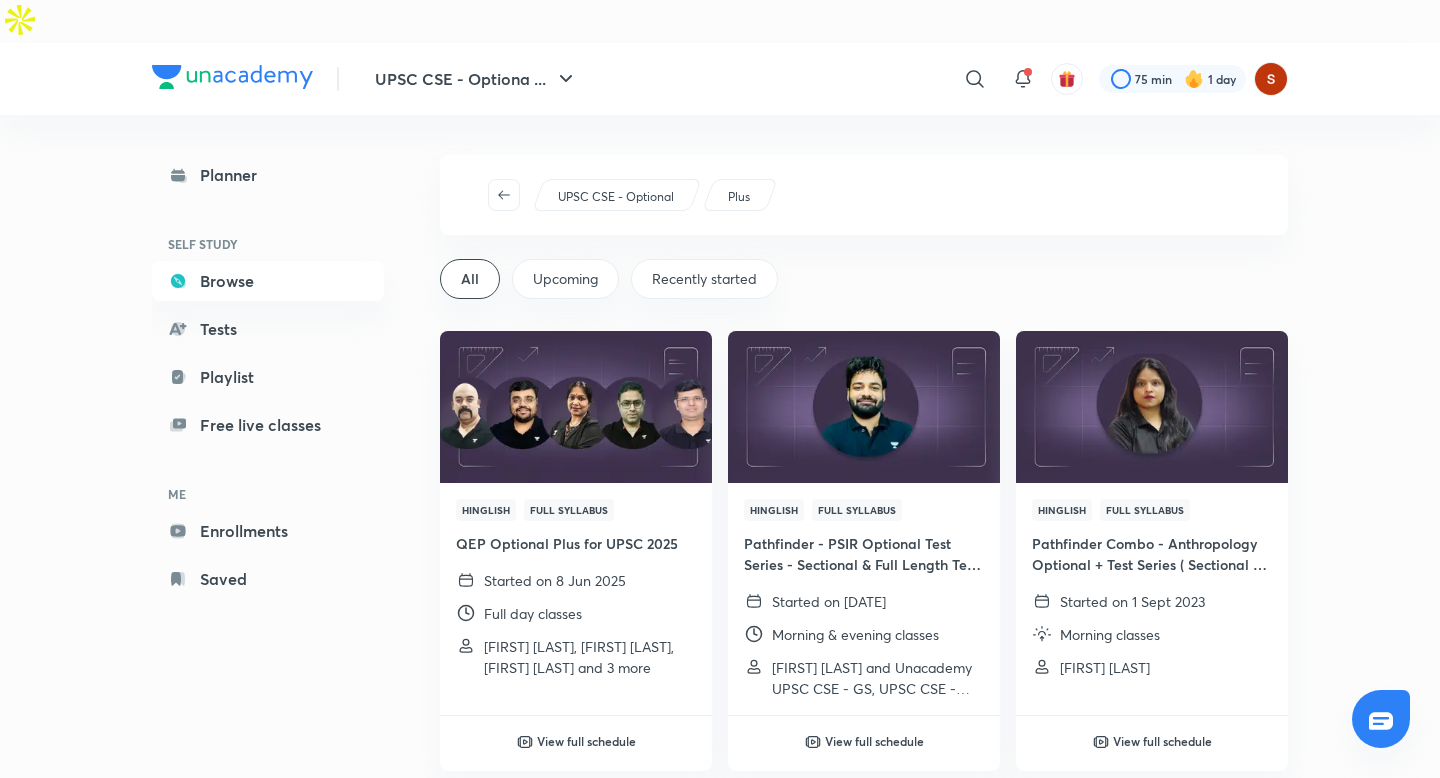 click on "Upcoming" at bounding box center (565, 279) 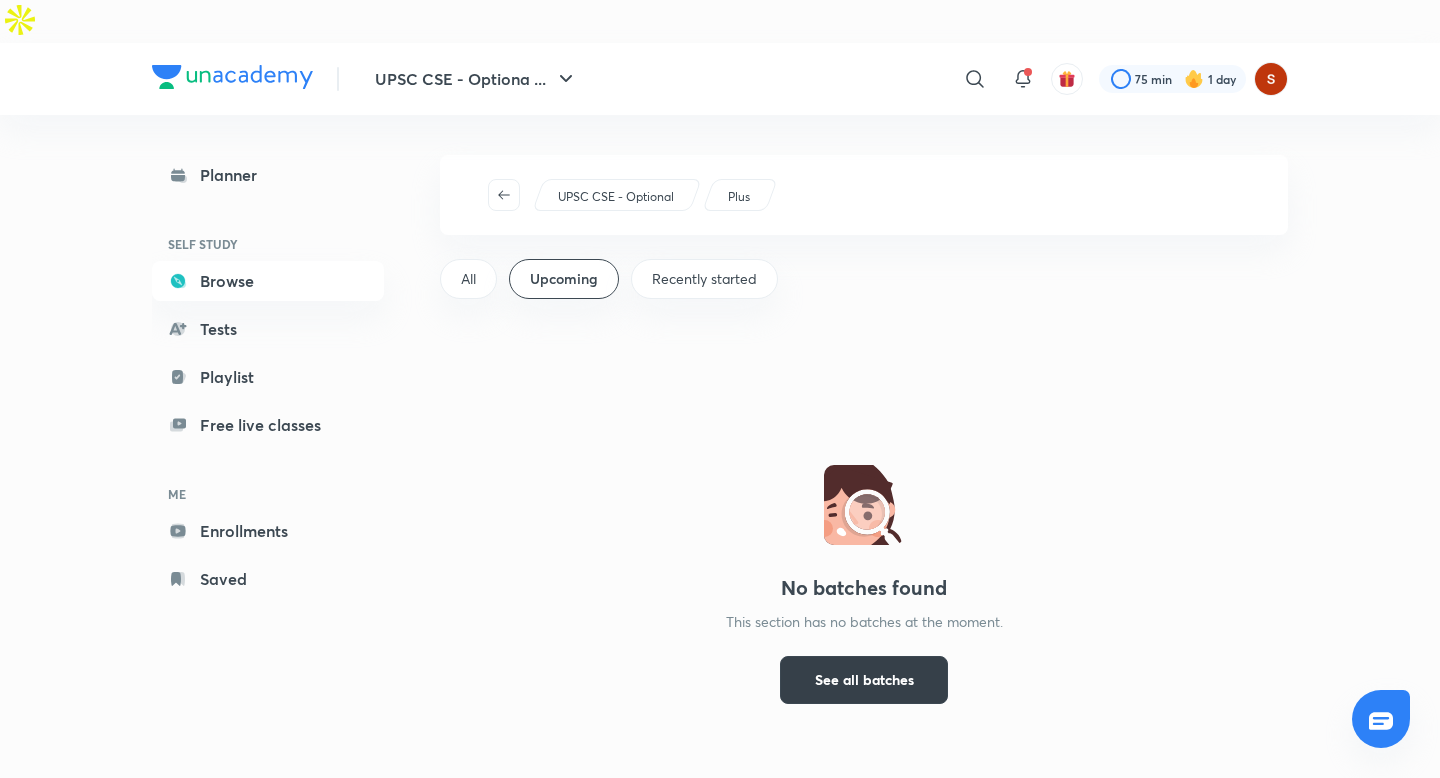 click on "See all batches" at bounding box center (864, 680) 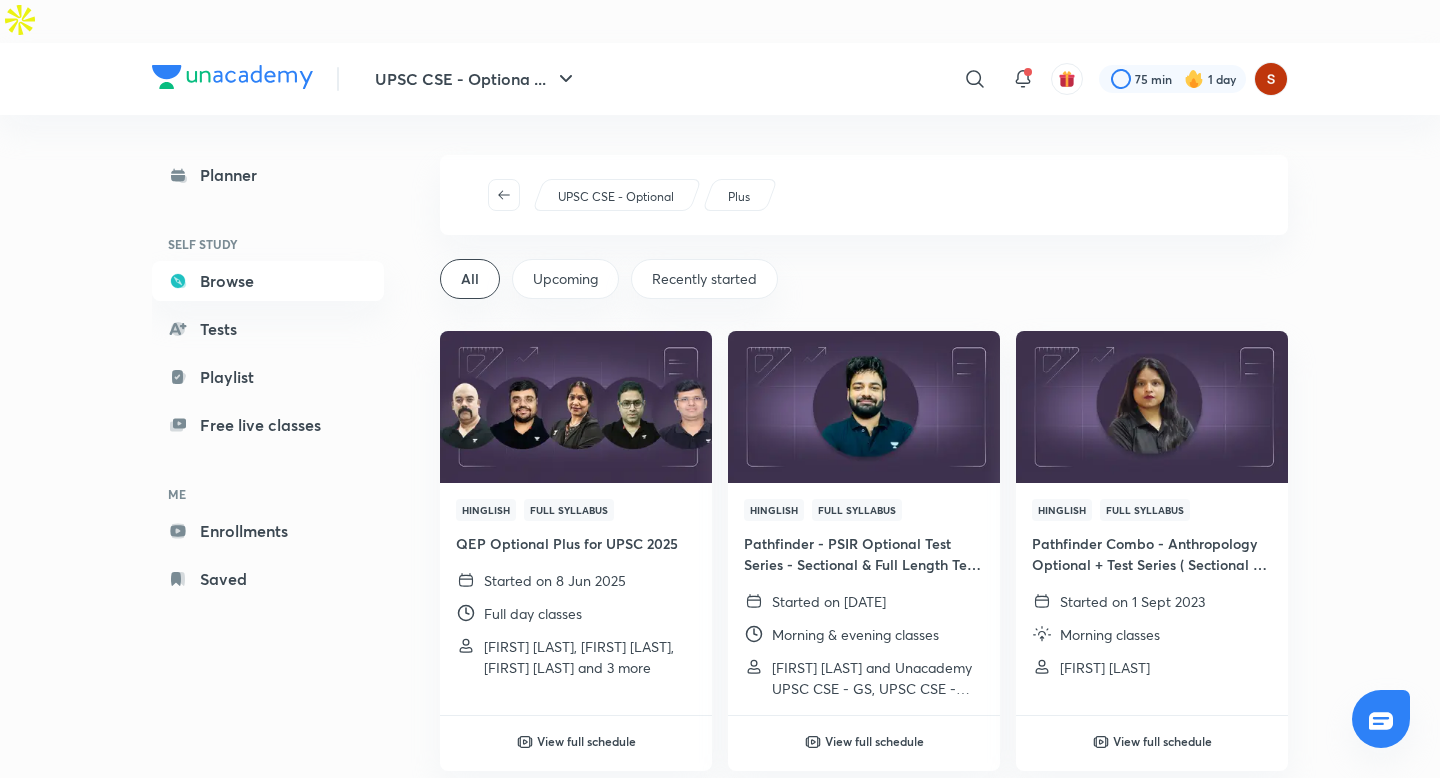 click on "UPSC CSE - Optiona ... ​ 75 min 1 day Planner SELF STUDY Browse Tests Playlist Free live classes ME Enrollments Saved UPSC CSE - Optional Plus All Upcoming Recently started Hinglish Full Syllabus QEP Optional Plus for UPSC 2025 Started on 8 Jun [YEAR] Full day classes [FIRST] [LAST], [FIRST] [LAST], [FIRST] [LAST] and 3 more View full schedule Hinglish Full Syllabus Pathfinder - PSIR Optional Test Series - Sectional & Full Length Tests with Video Explanations - UPSC CSE [YEAR]/[YEAR] Started on 15 Sept [YEAR] Morning & evening classes [FIRST] [LAST] and Unacademy UPSC CSE - GS, UPSC CSE - Opti View full schedule Hinglish Full Syllabus Pathfinder Combo - Anthropology Optional + Test Series ( Sectional & Full Length Tests with Video Explanations) - UPSC CSE [YEAR]/[YEAR] Started on 1 Sept [YEAR] Morning classes [FIRST] [LAST] View full schedule Hinglish Full Syllabus Comprehensive Course on Anthropology Optional for UPSC CSE [YEAR] - [YEAR] by [FIRST] [LAST] Started on 1 Sept [YEAR] Evening classes [FIRST] [LAST] View full schedule" at bounding box center (720, 1136) 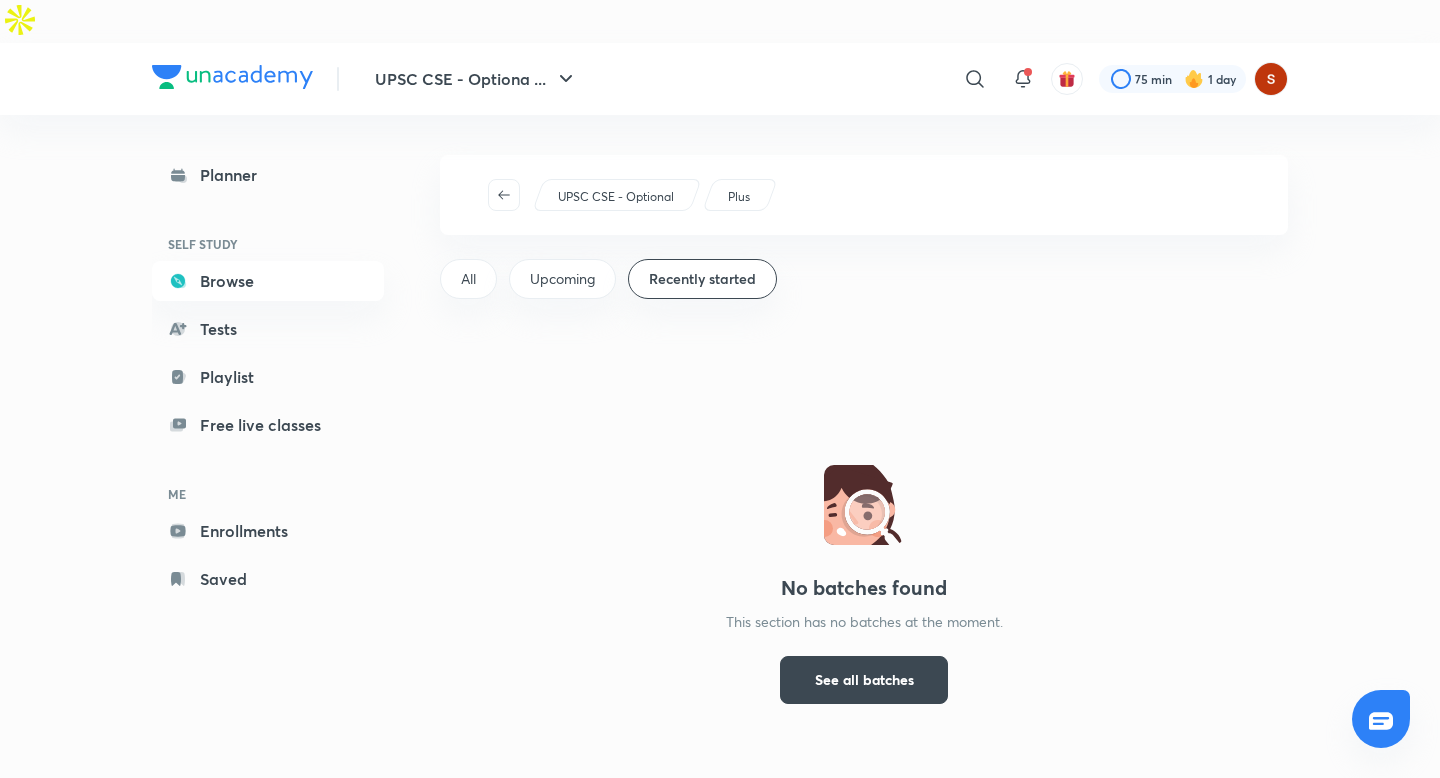 click on "UPSC CSE - Optiona ... ​ 75 min 1 day Planner SELF STUDY Browse Tests Playlist Free live classes ME Enrollments Saved UPSC CSE - Optional Plus All Upcoming Recently started No batches found This section has no batches at the moment. See all batches" at bounding box center (720, 466) 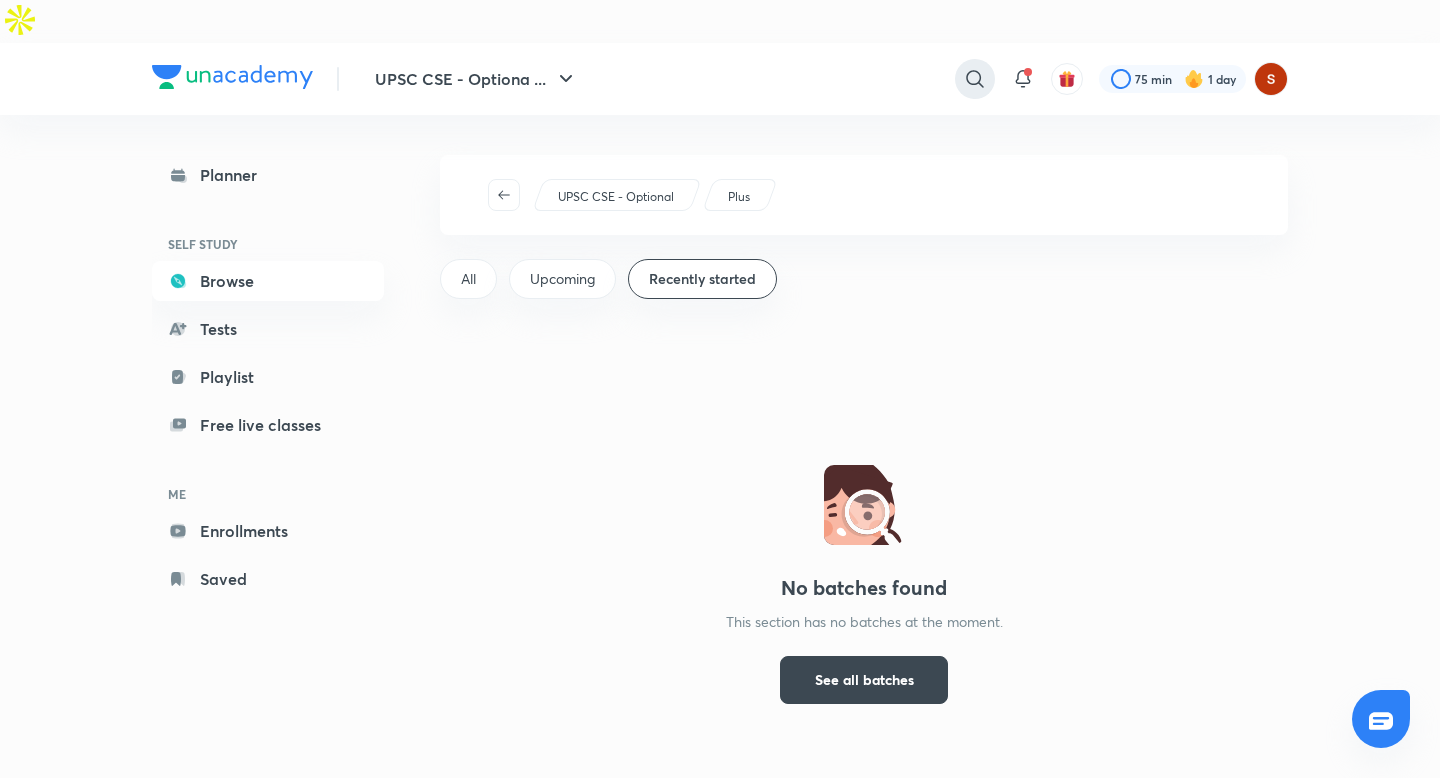 click at bounding box center (975, 79) 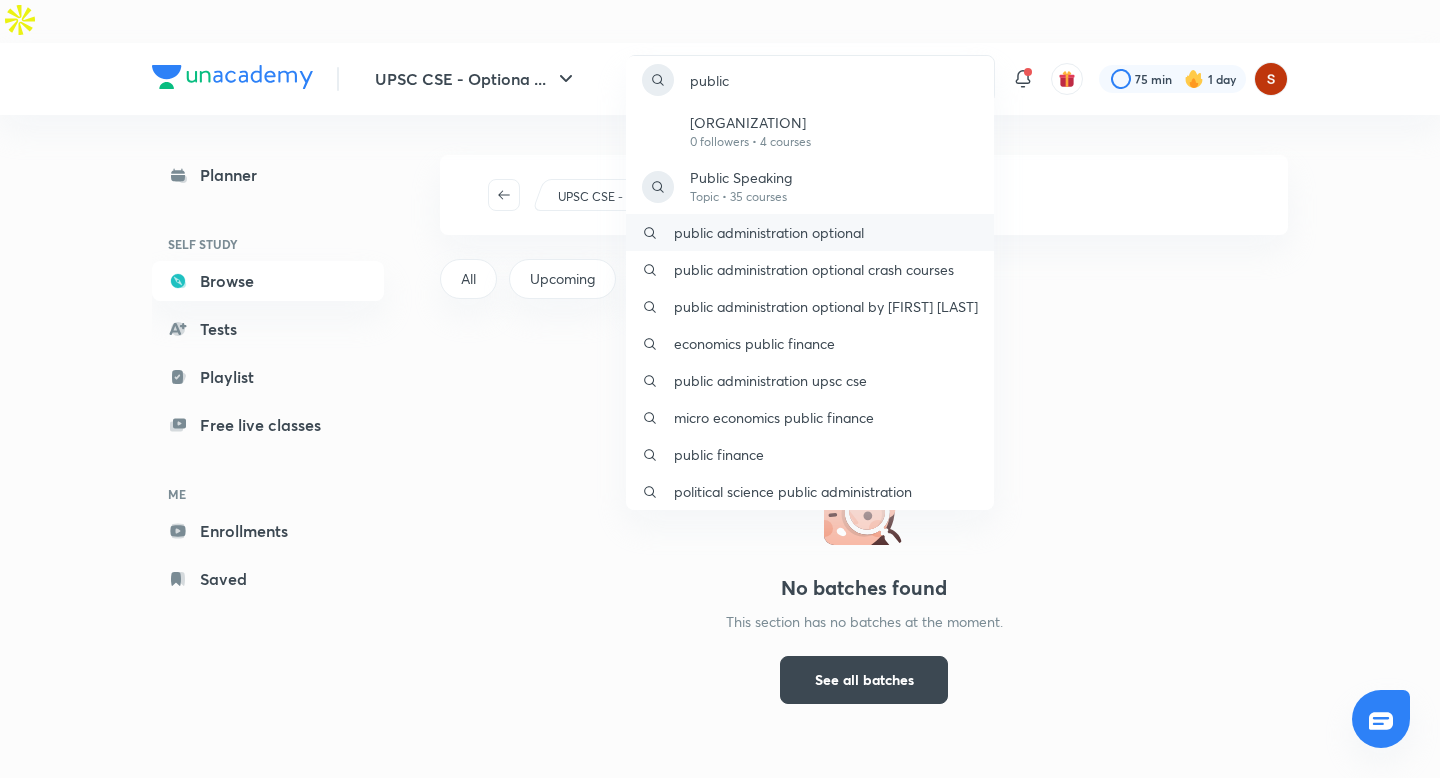 type on "public" 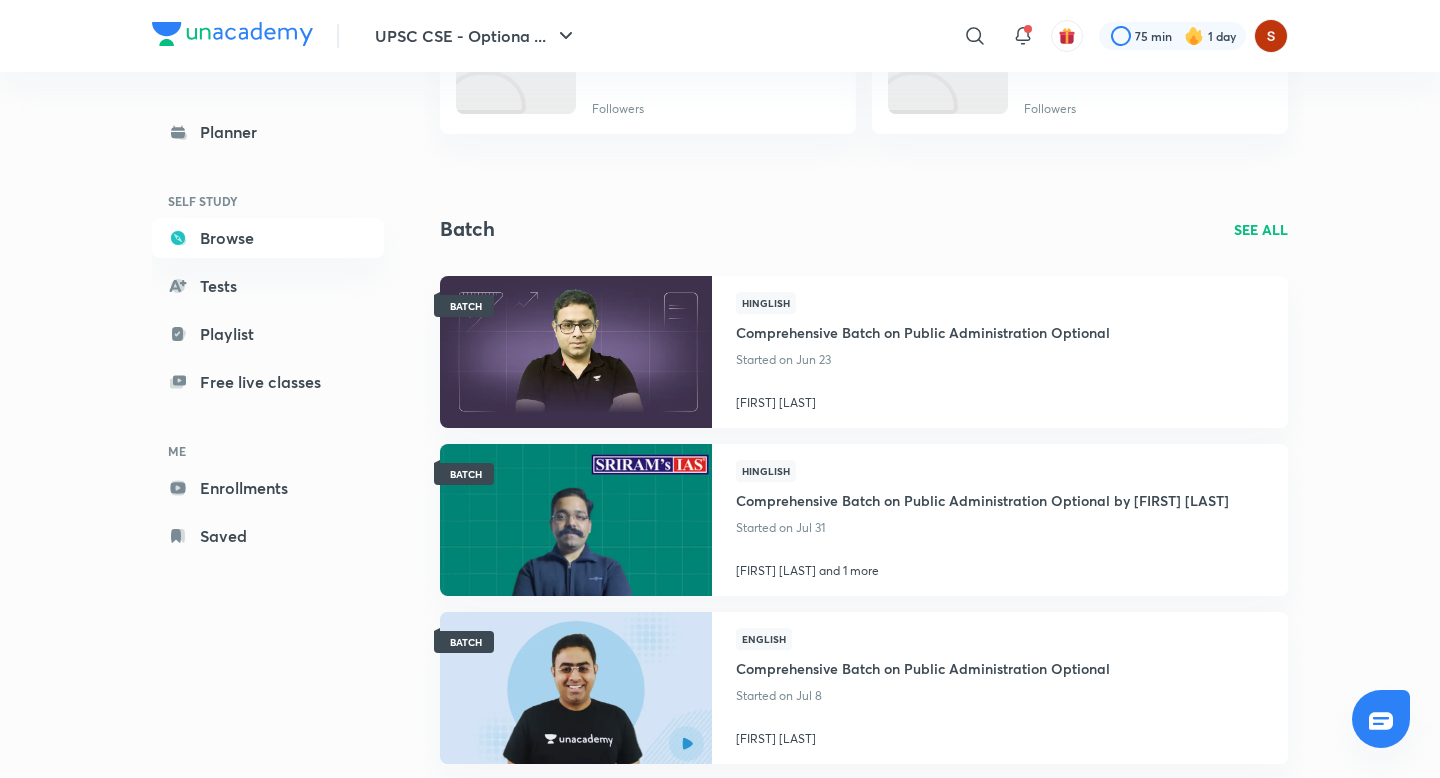 scroll, scrollTop: 366, scrollLeft: 0, axis: vertical 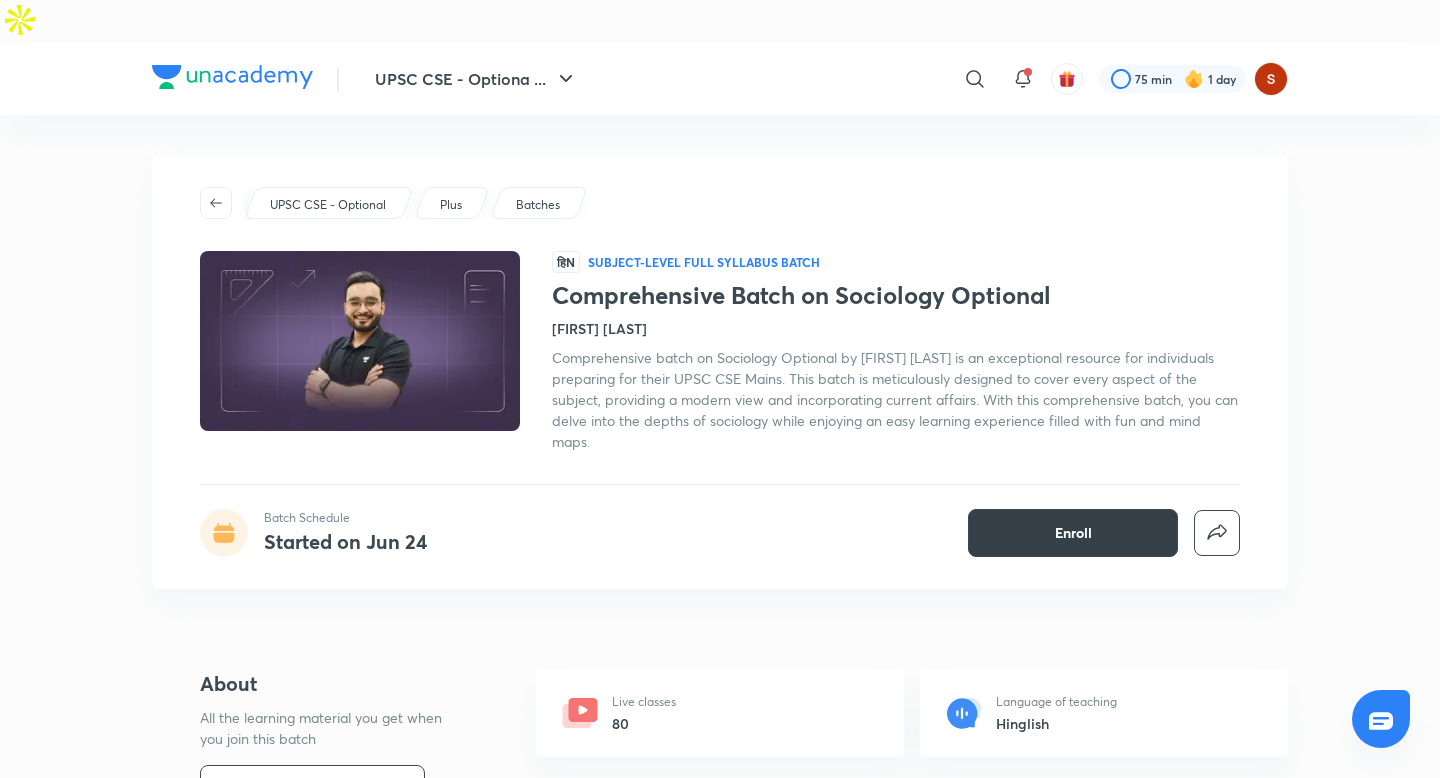 click on "Enroll" at bounding box center (1073, 533) 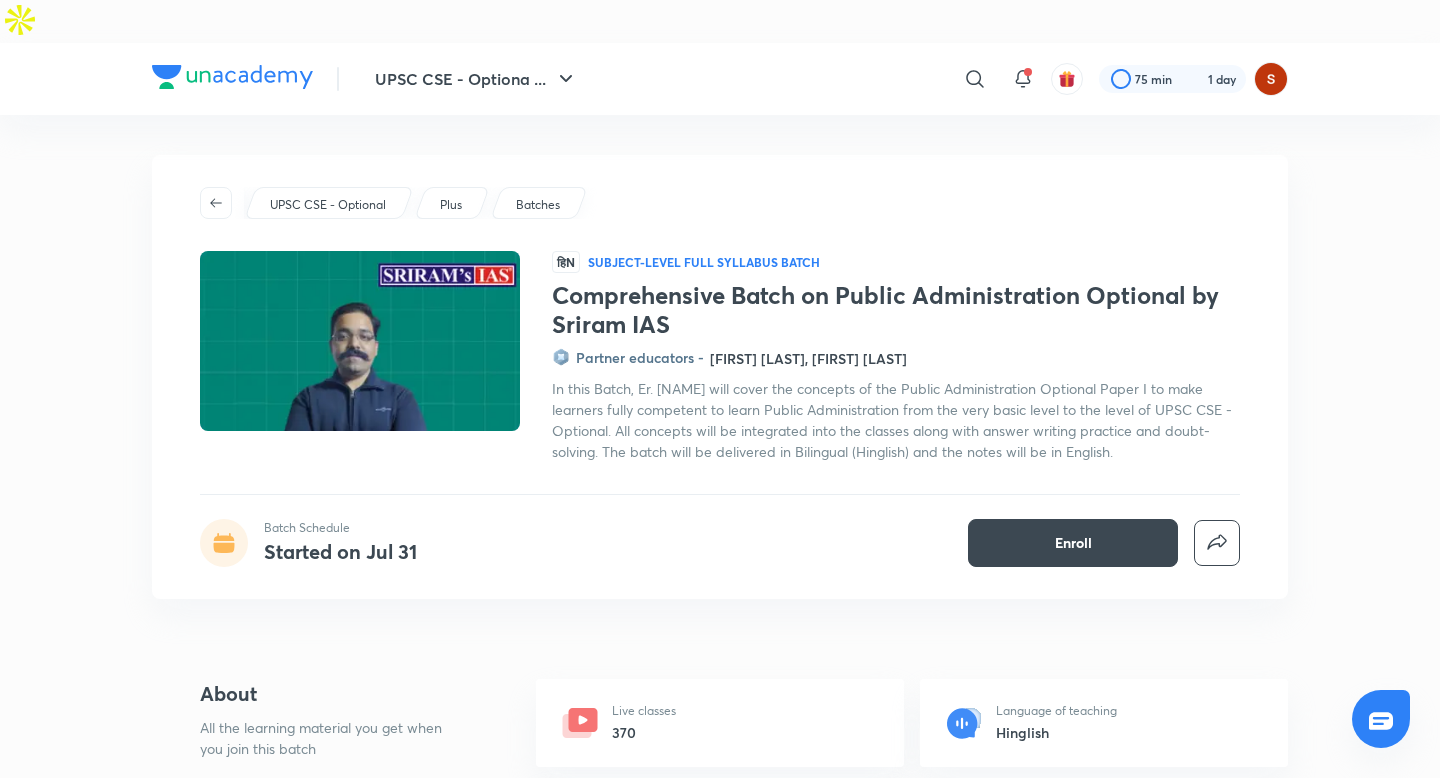 scroll, scrollTop: 0, scrollLeft: 0, axis: both 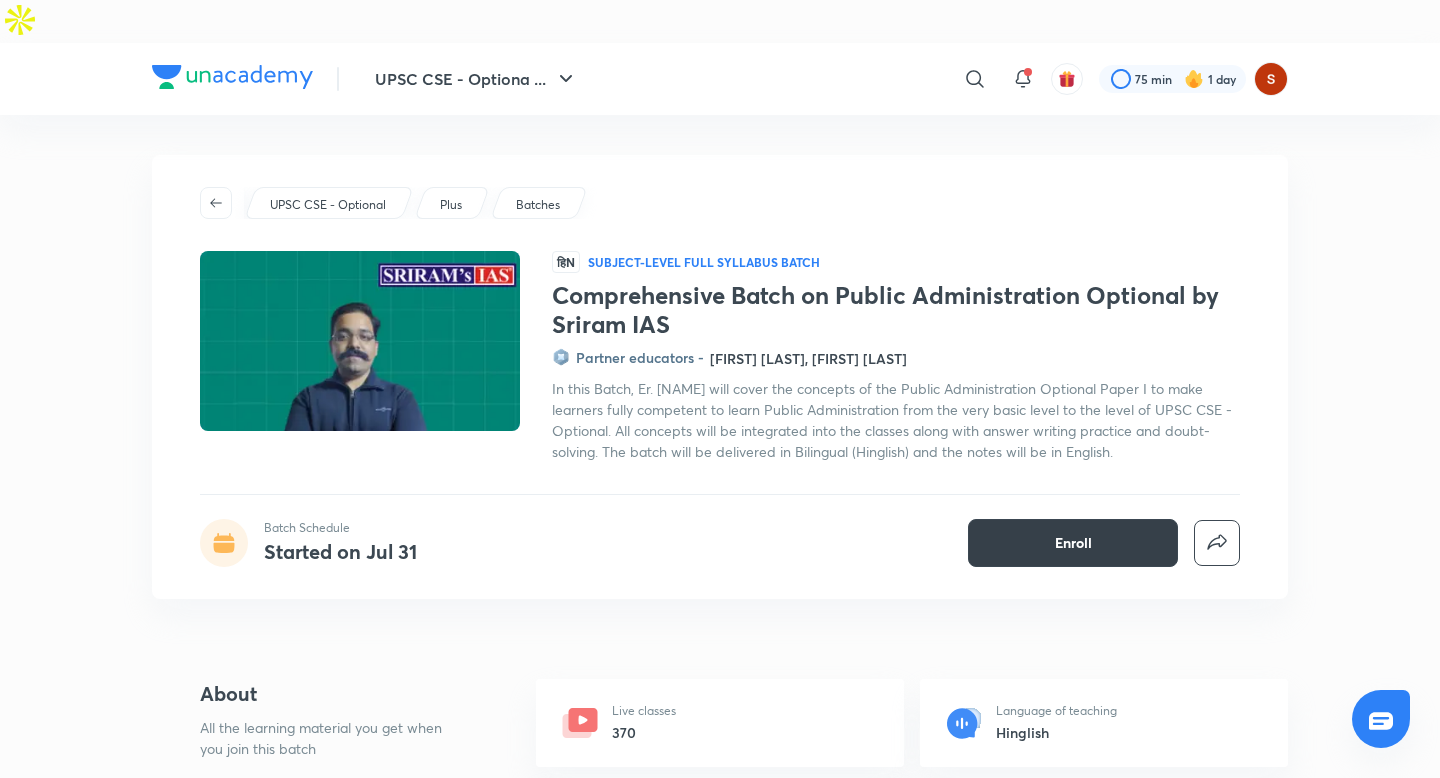 click on "Enroll" at bounding box center (1073, 543) 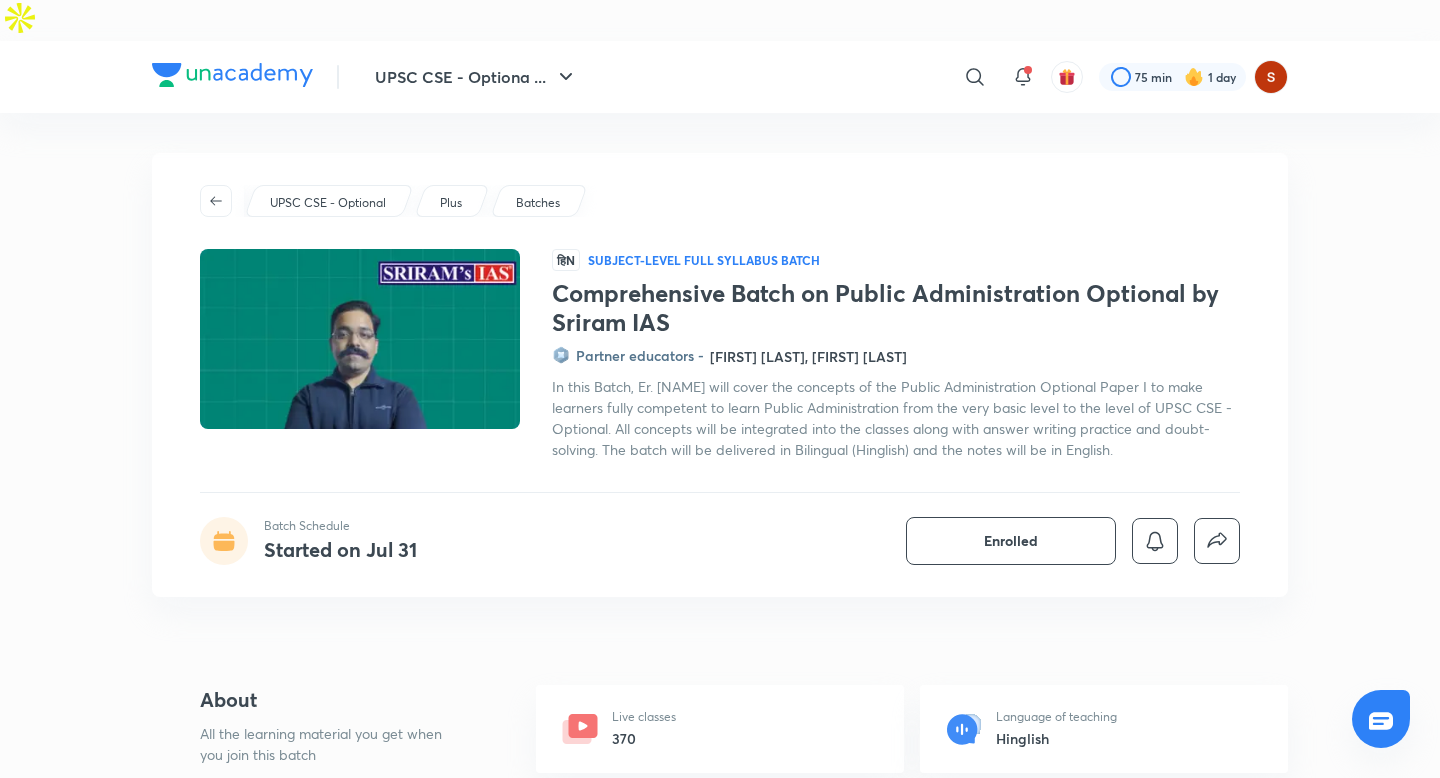 scroll, scrollTop: 0, scrollLeft: 0, axis: both 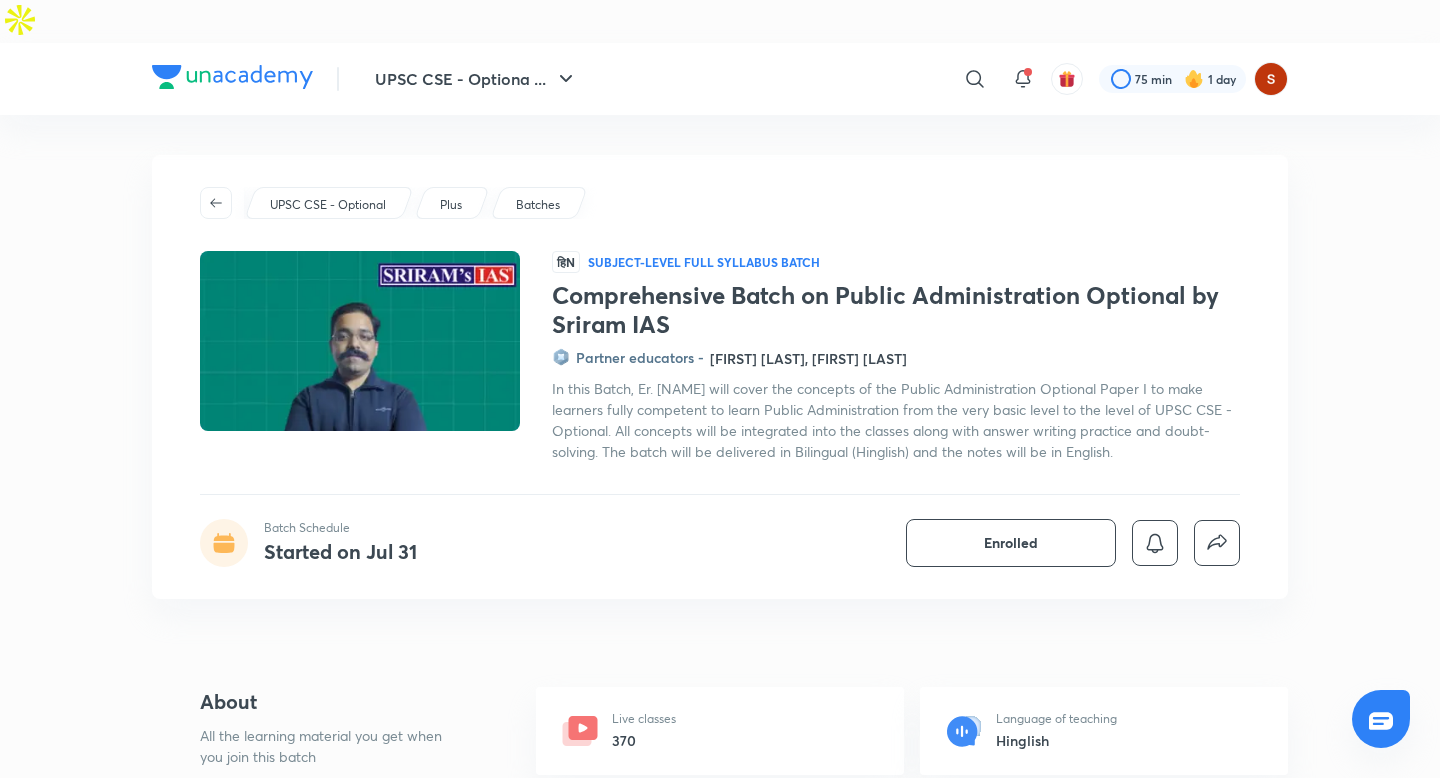 click on "Comprehensive Batch on Public Administration Optional by Sriram IAS Batch Schedule Started on [DATE] Enrolled UPSC CSE - Optional Plus Batches हिN Subject-level full syllabus Batch Comprehensive Batch on Public Administration Optional by Sriram IAS Partner educators -    [NAME], [NAME] In this Batch, Er. [NAME] will cover the concepts of the Public Administration Optional Paper I to make learners fully competent to learn Public Administration from the very basic level to the level of UPSC CSE - Optional. All concepts will be integrated into the classes along with answer writing practice and doubt-solving. The batch will be delivered in Bilingual (Hinglish) and the notes will be in English. Batch Schedule Started on [DATE] Enrolled About All the learning material you get when you join this batch Live classes 370 Language of teaching Hinglish Educator Partner educator Syllabus Public Administration Optional 3 courses Educators MASTER [NAME] 38K 186 34K" at bounding box center [720, 1155] 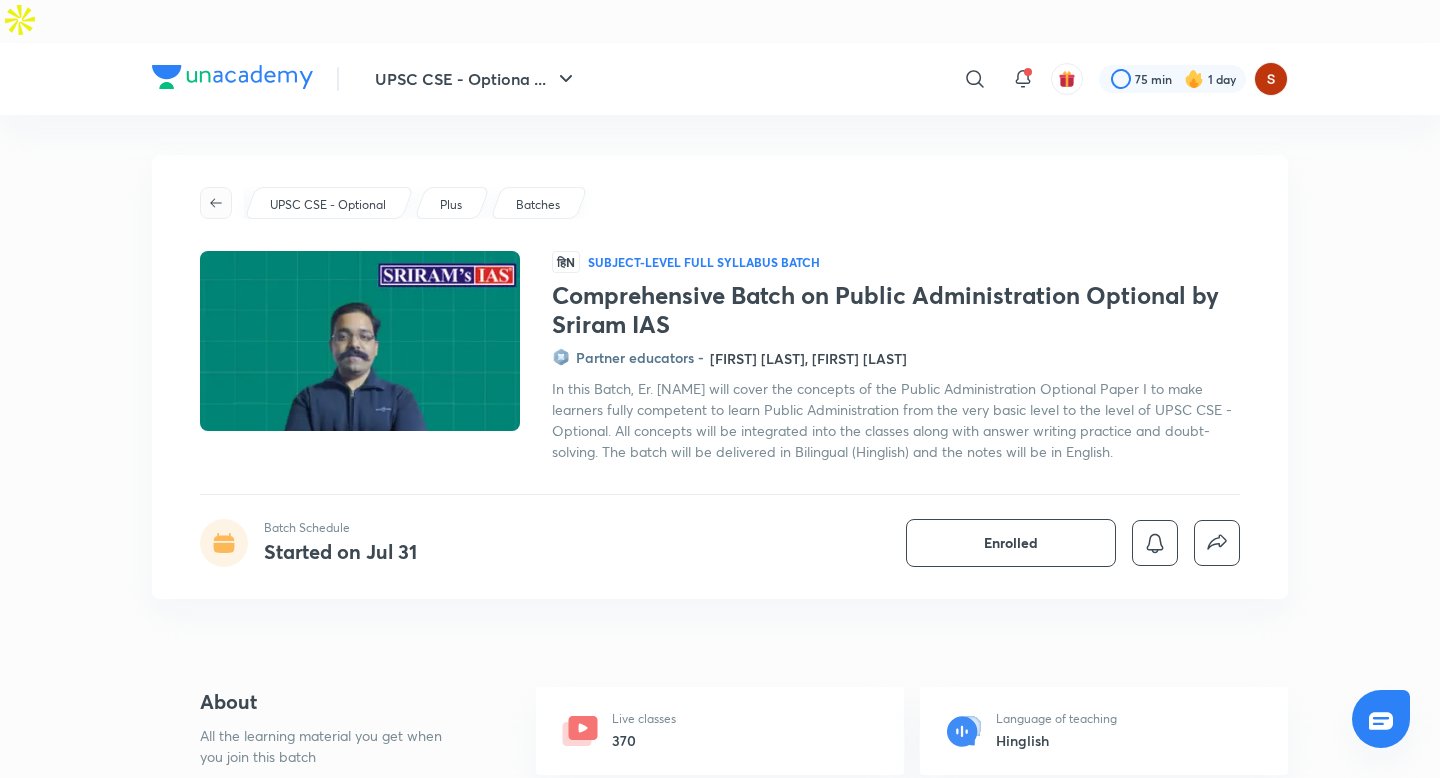 click at bounding box center [216, 203] 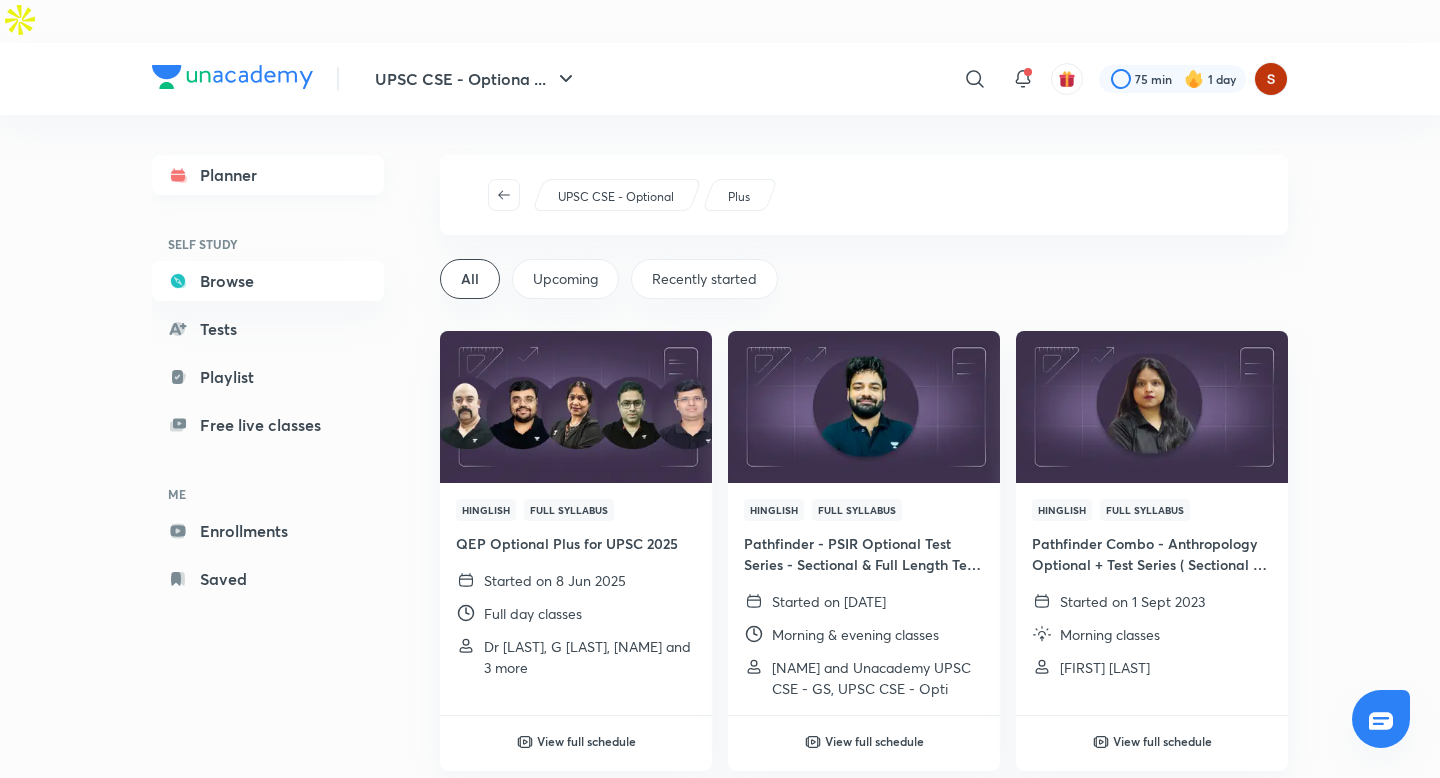 click on "Planner" at bounding box center [268, 175] 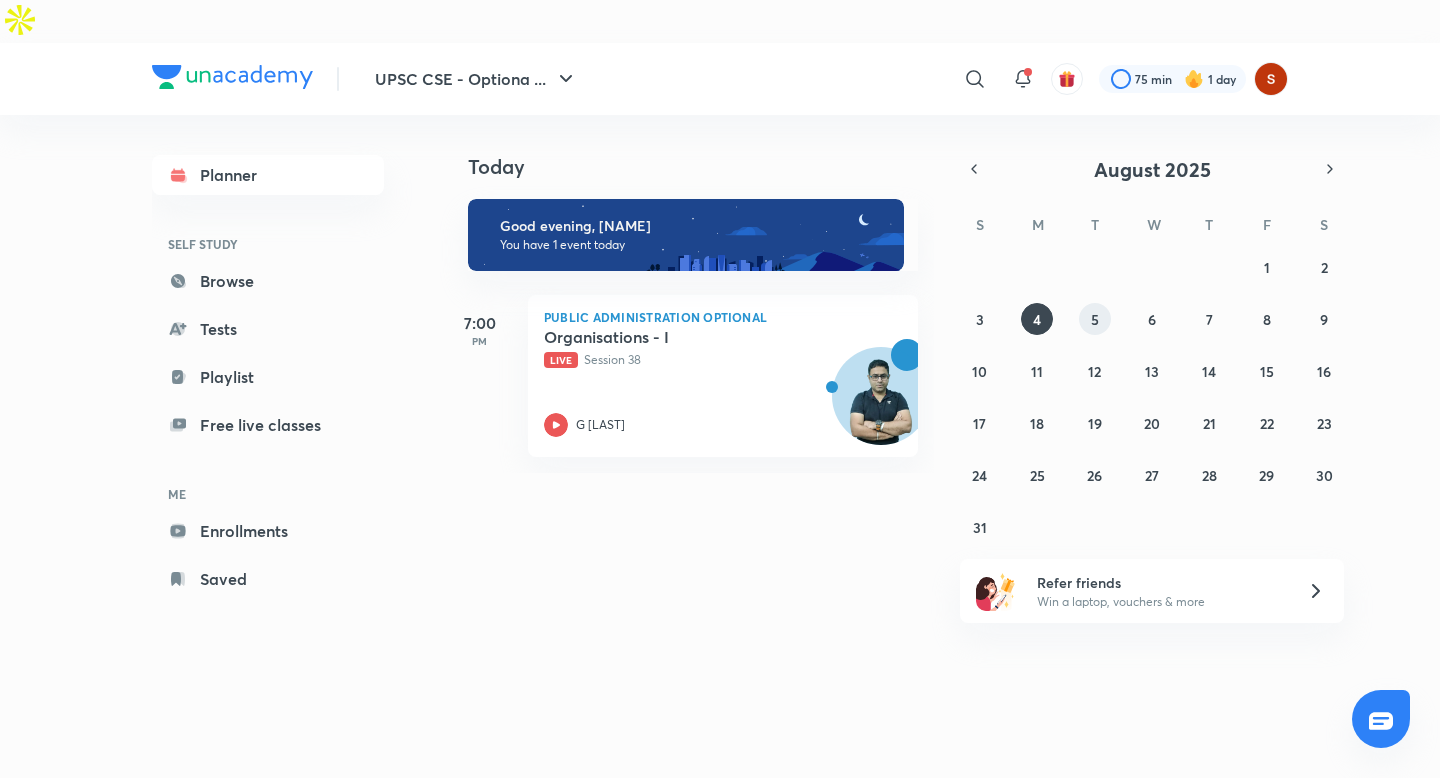 click on "5" at bounding box center [1095, 319] 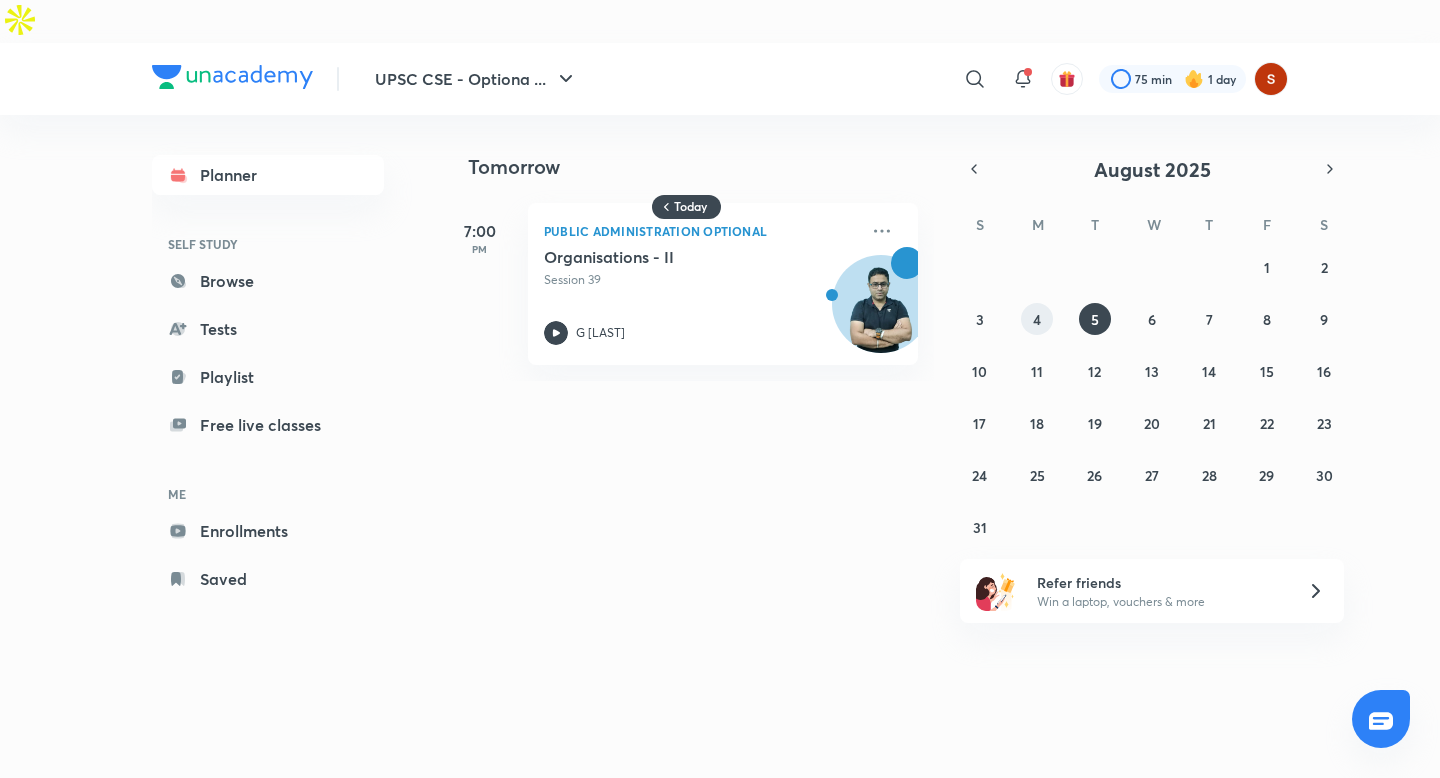 click on "4" at bounding box center (1037, 319) 